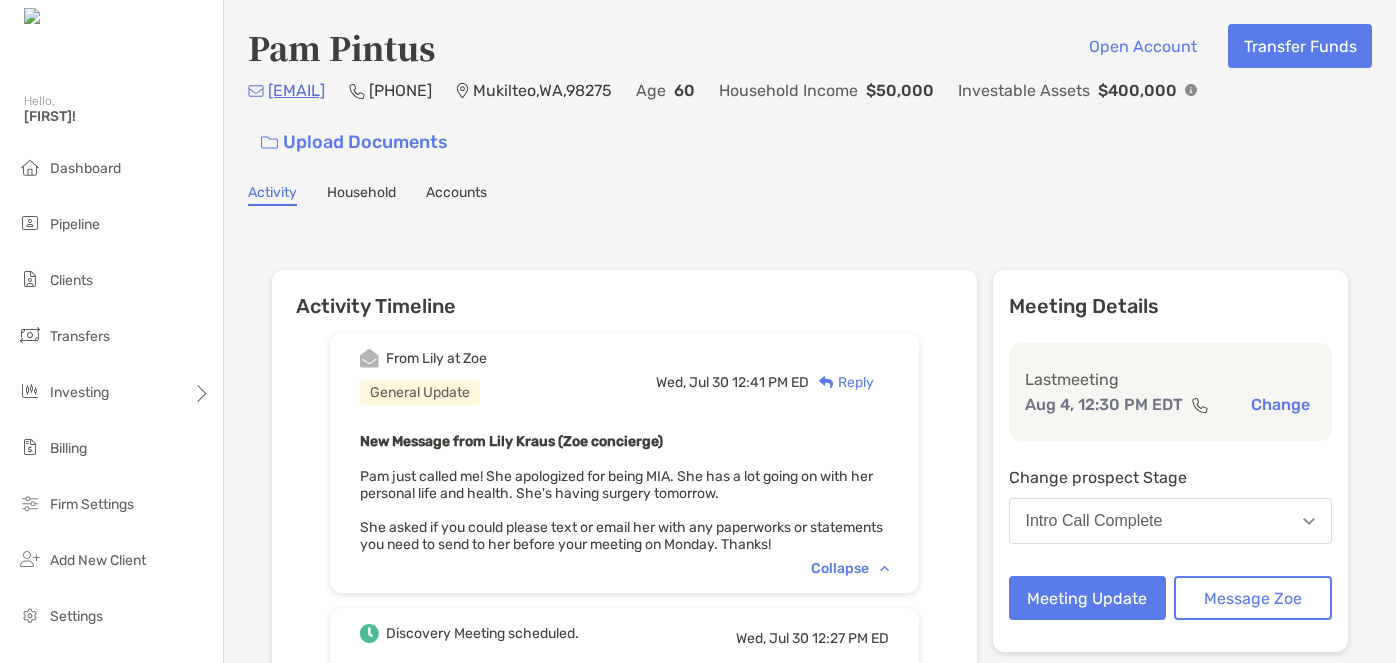 scroll, scrollTop: 0, scrollLeft: 0, axis: both 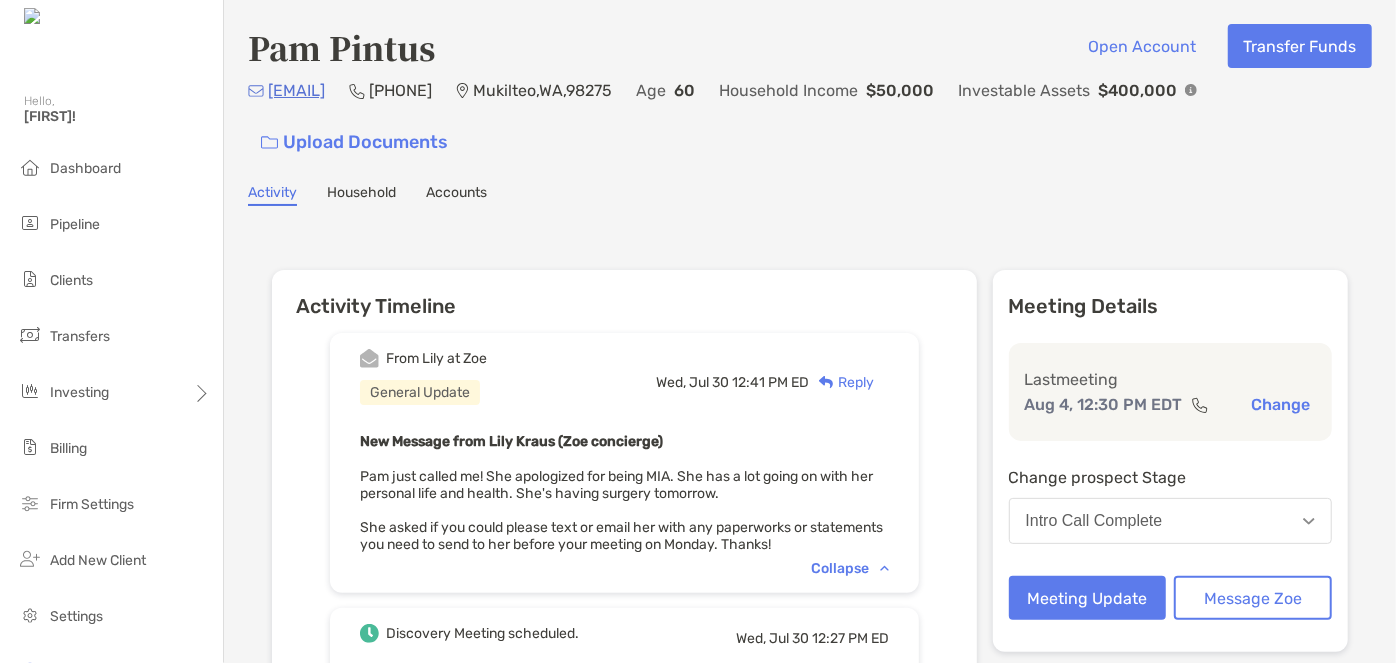 click on "Intro Call Complete" at bounding box center [1094, 521] 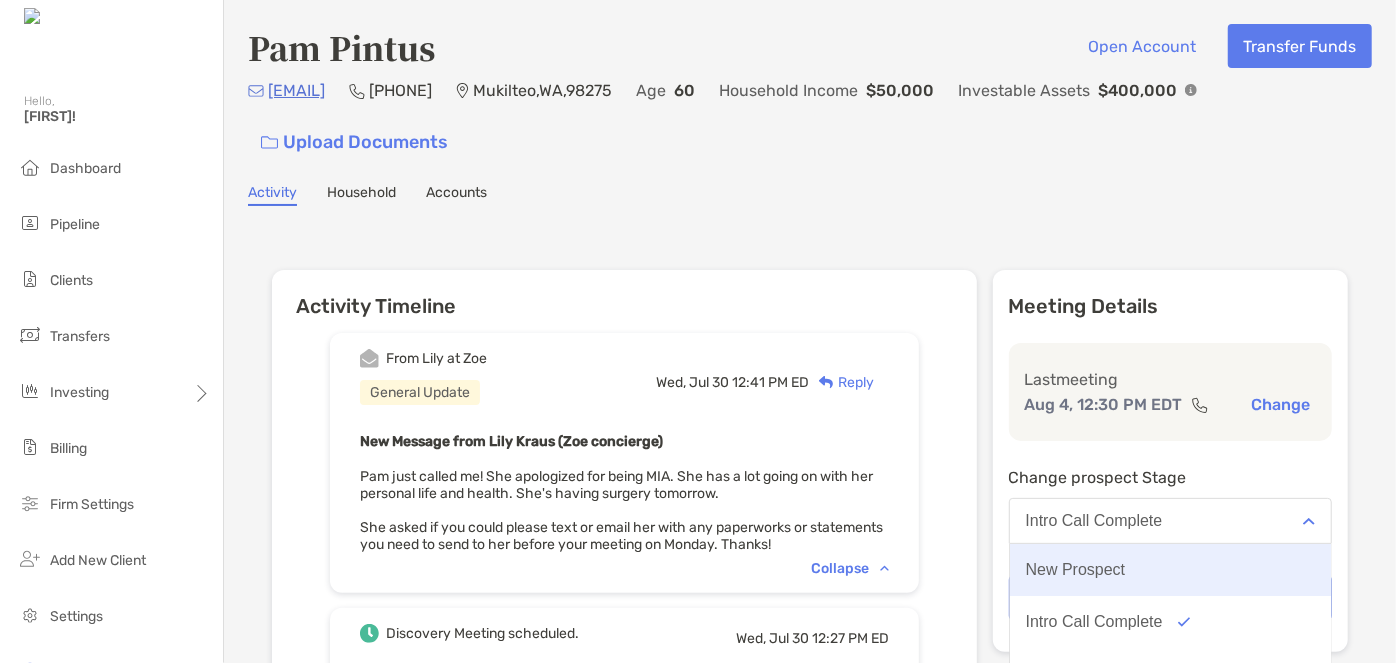 scroll, scrollTop: 155, scrollLeft: 0, axis: vertical 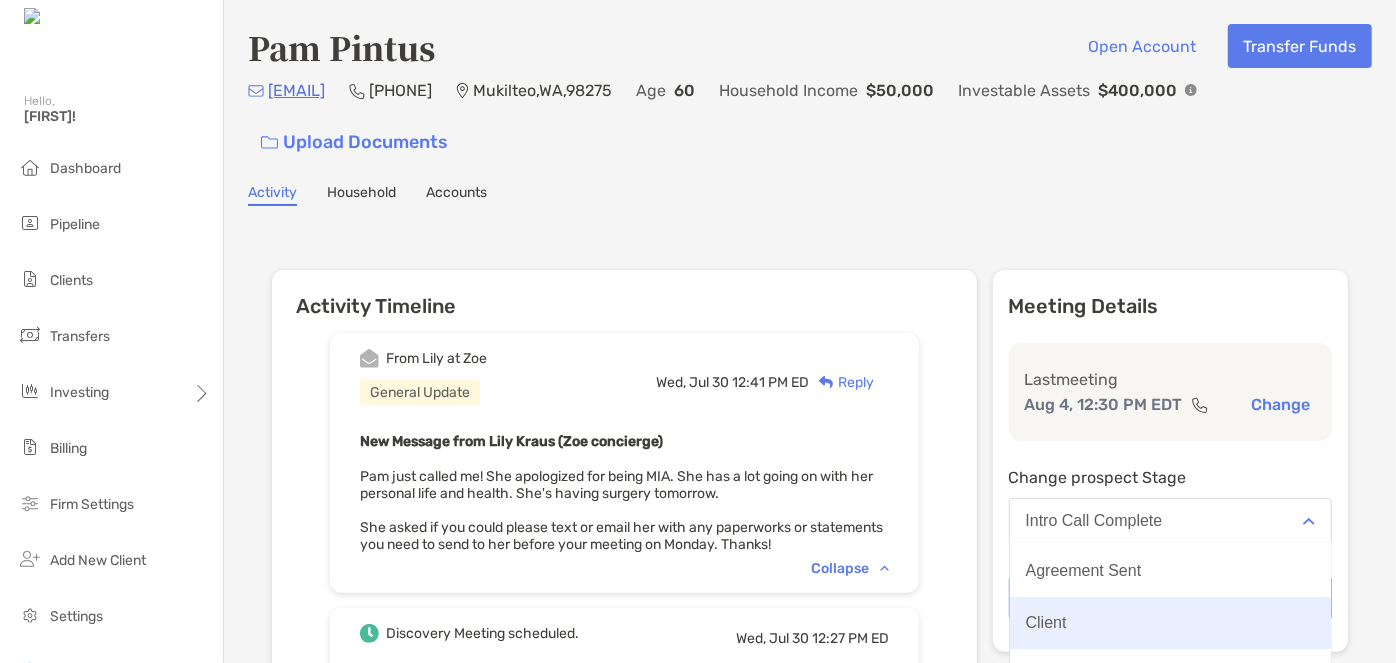 click on "Client" at bounding box center [1171, 623] 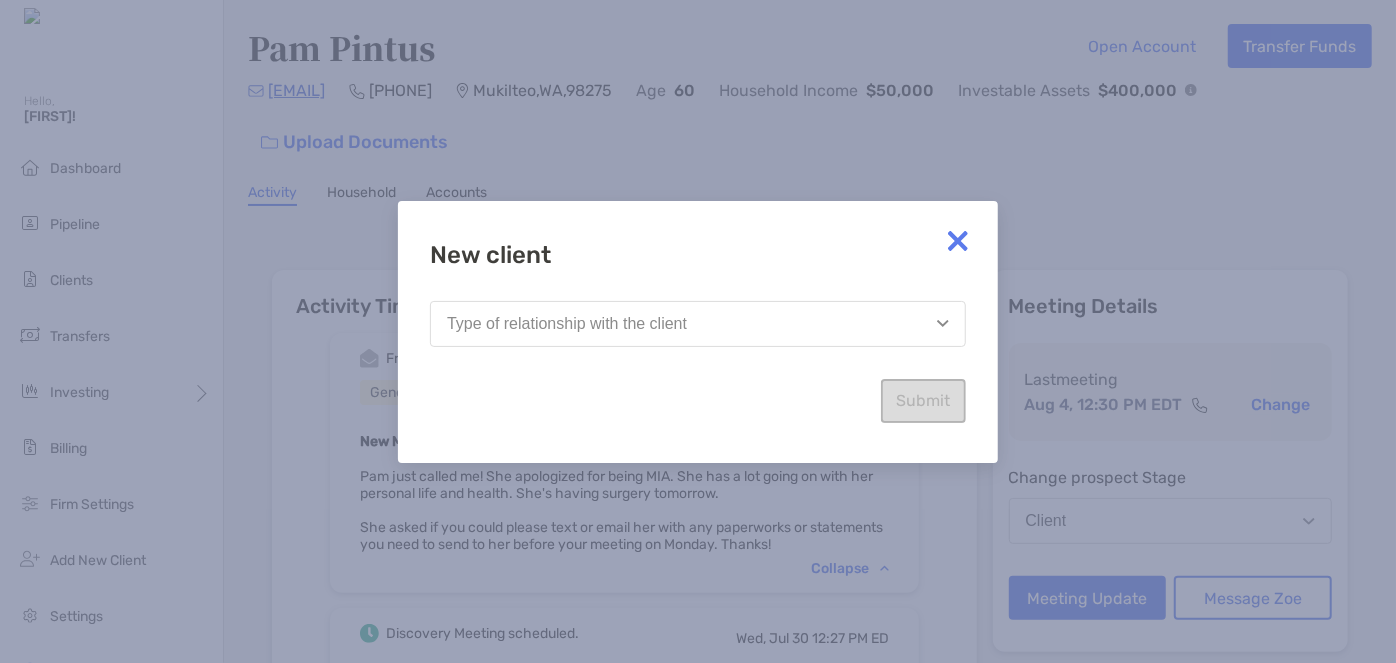 click on "Type of relationship with the client" at bounding box center [698, 324] 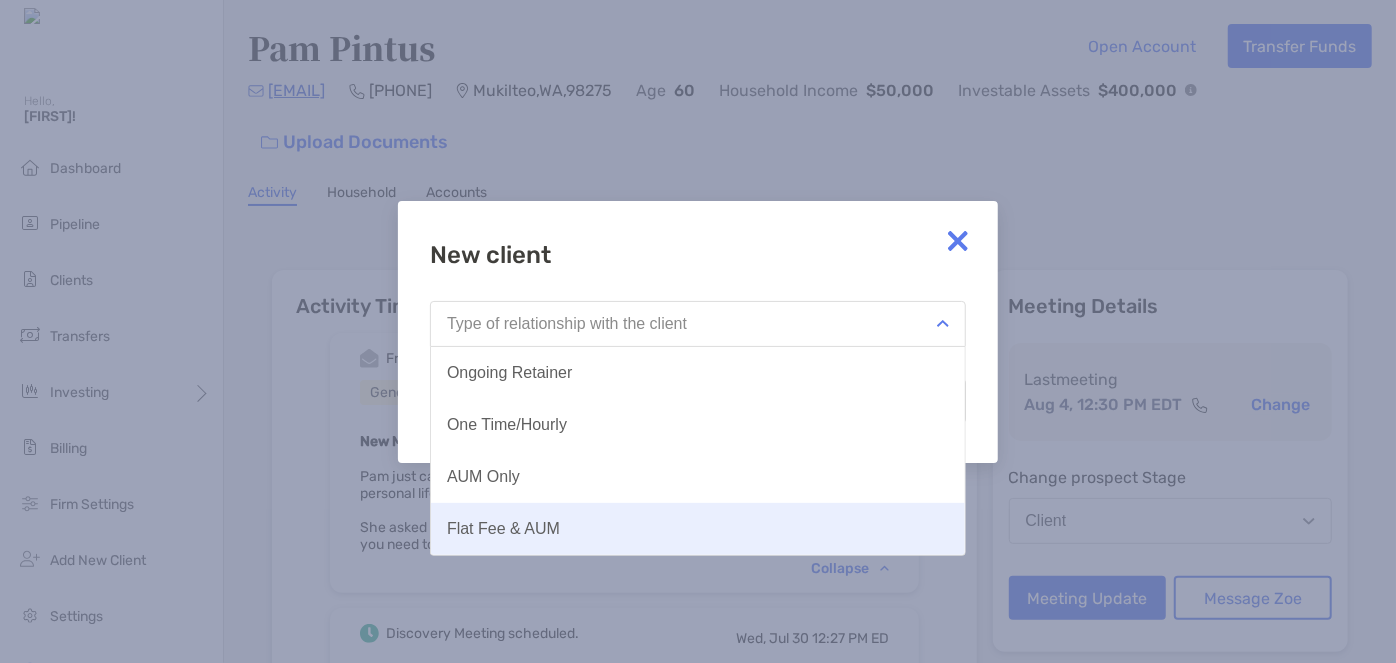 click on "Flat Fee & AUM" at bounding box center [503, 529] 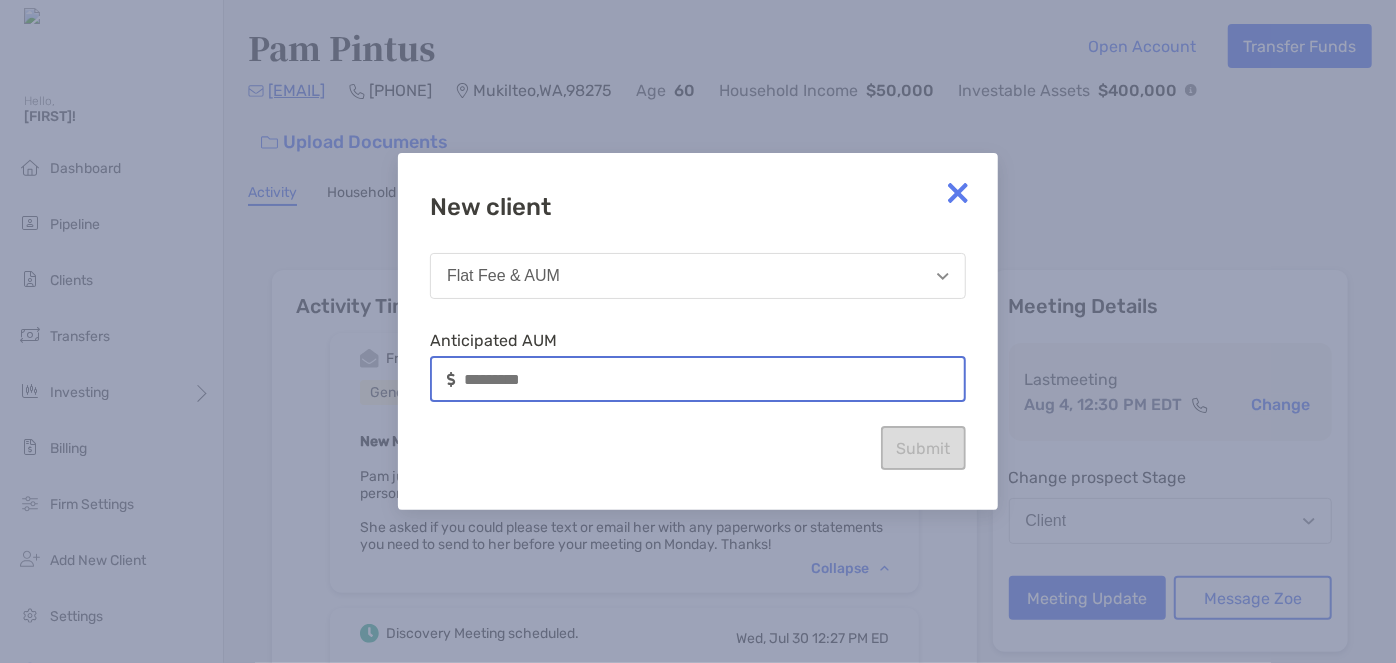 click at bounding box center [714, 379] 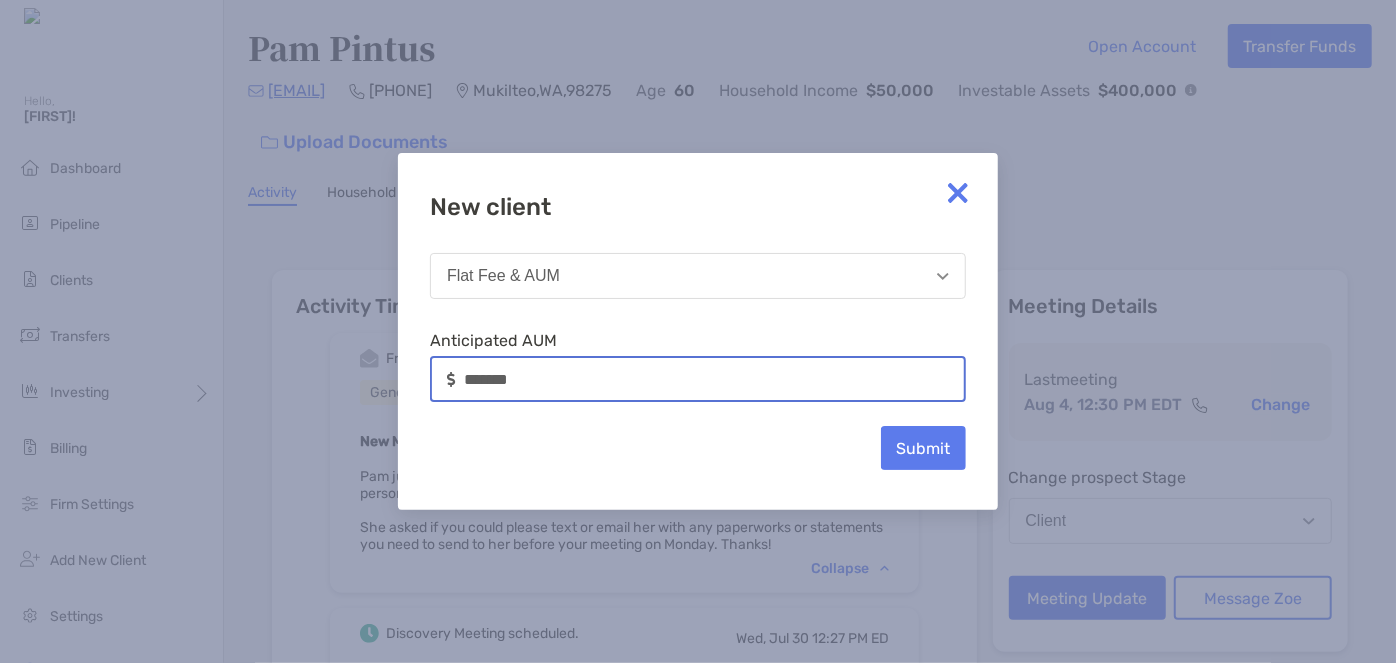 type on "*******" 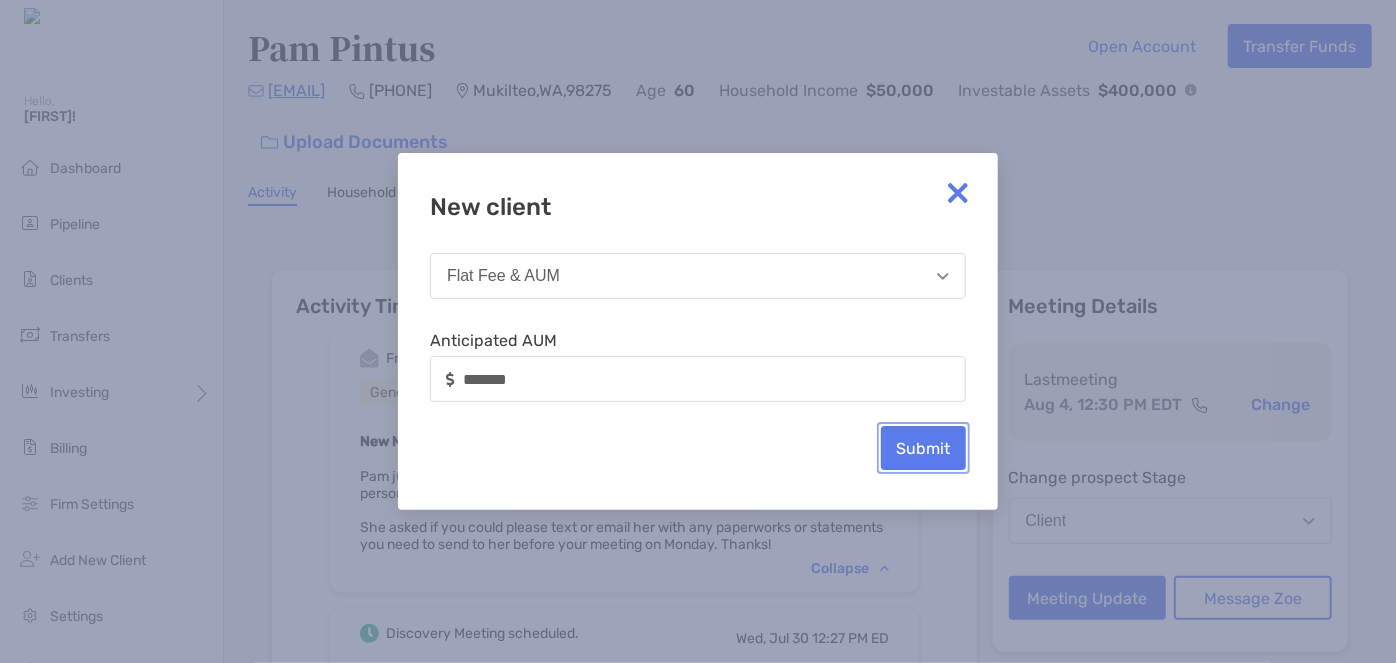 click on "Submit" at bounding box center (923, 448) 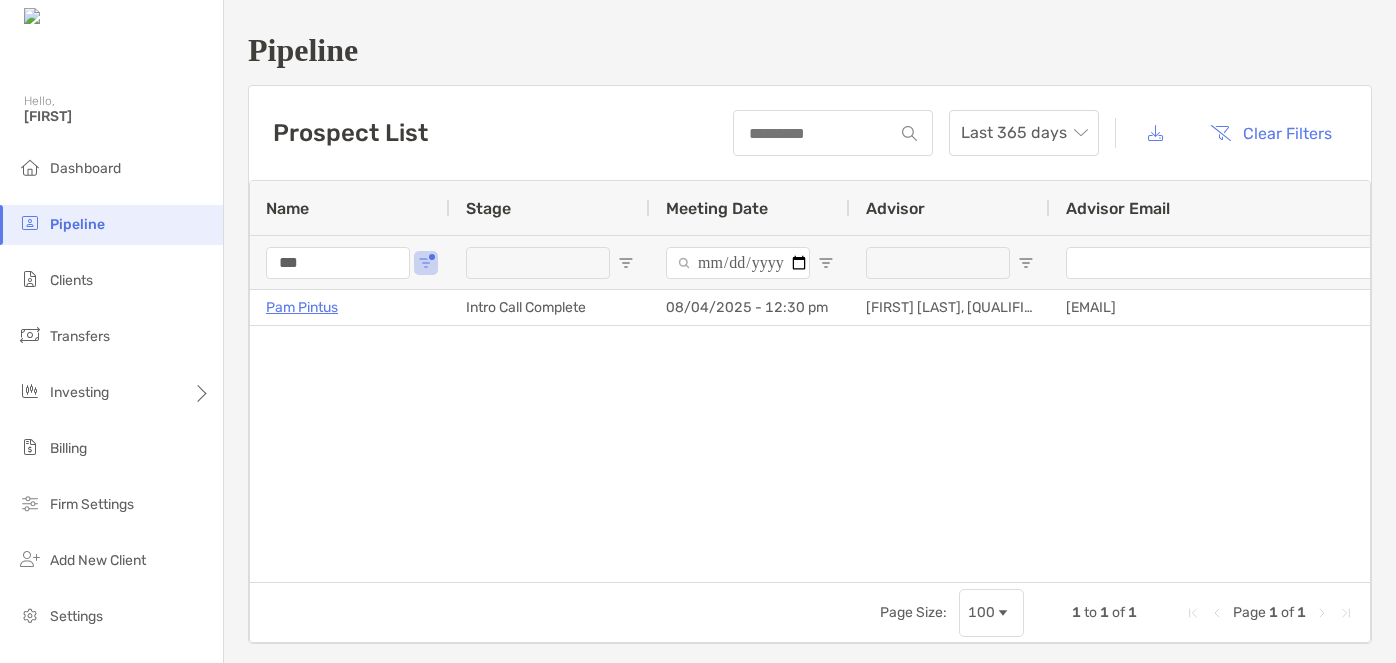 scroll, scrollTop: 0, scrollLeft: 0, axis: both 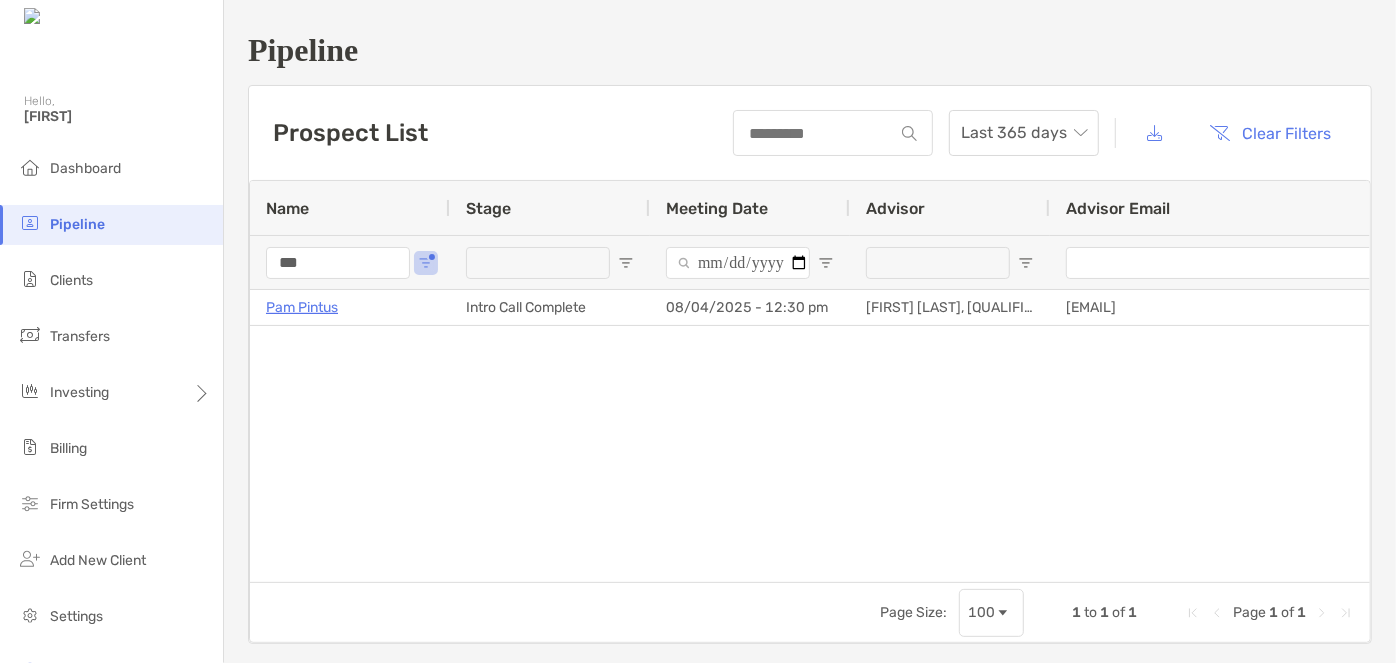 click on "***" at bounding box center (338, 263) 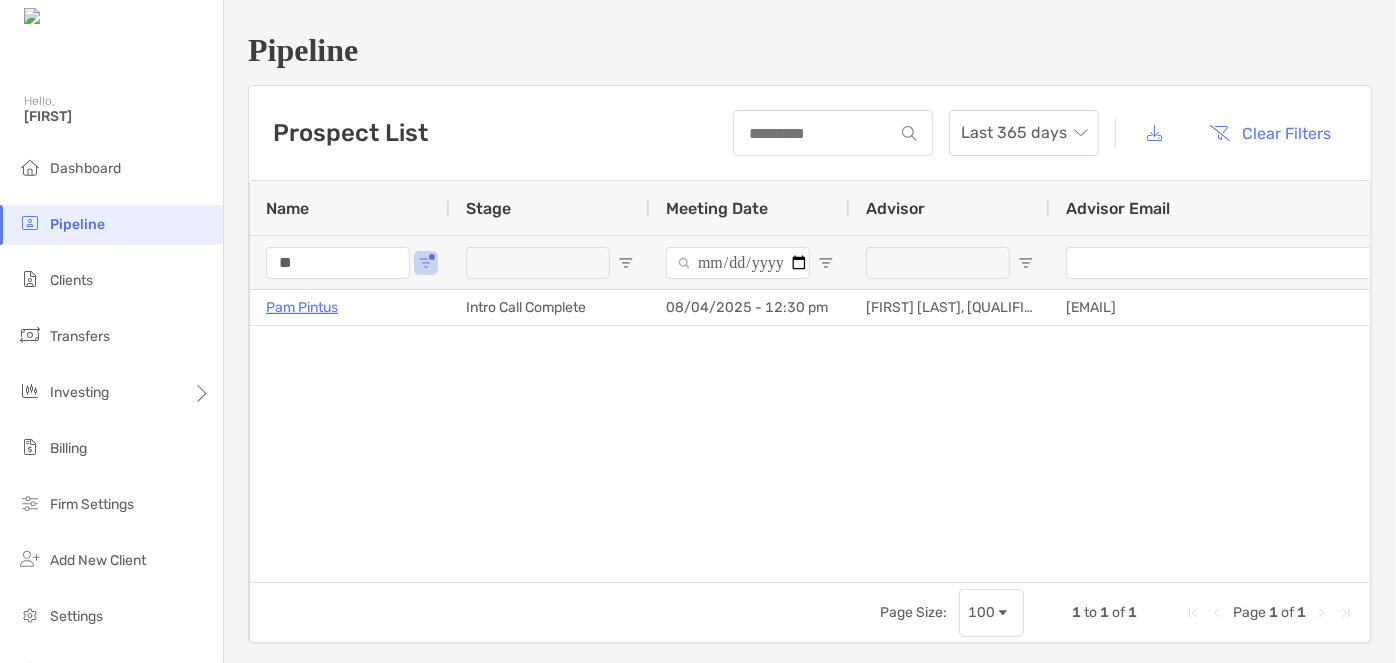 type on "*" 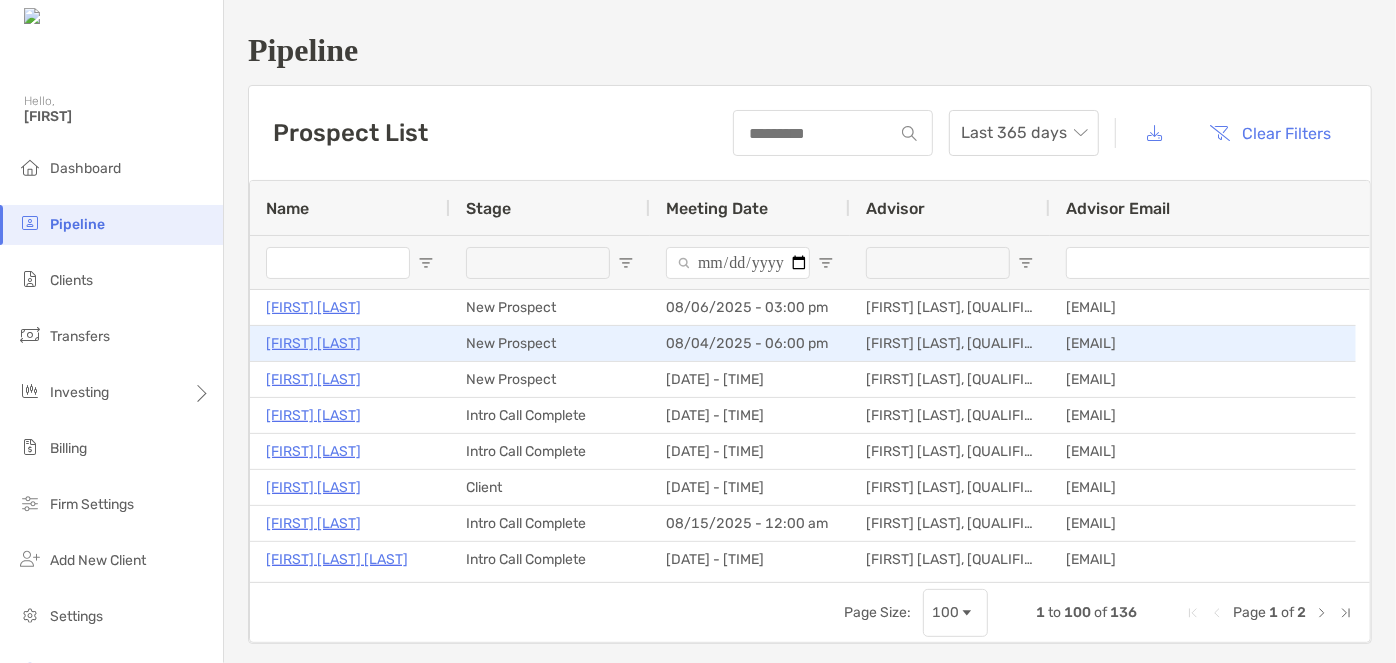 type 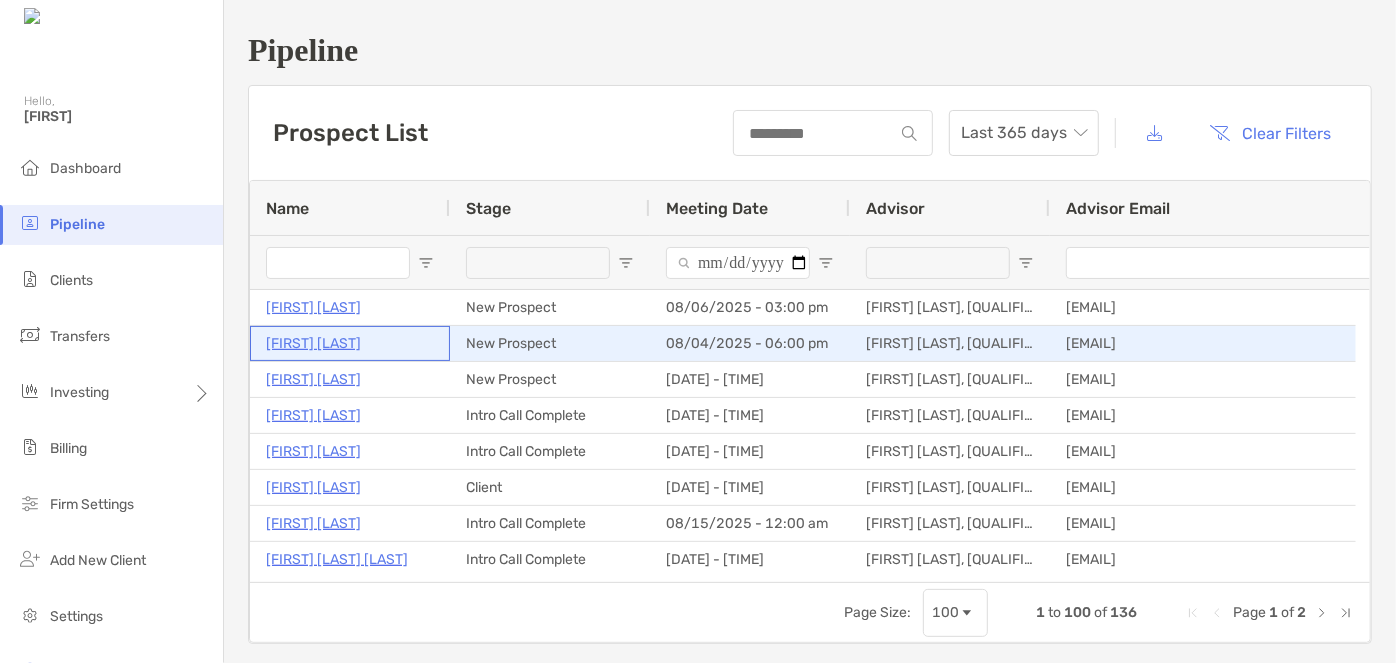 click on "[FIRST] [LAST]" at bounding box center [313, 343] 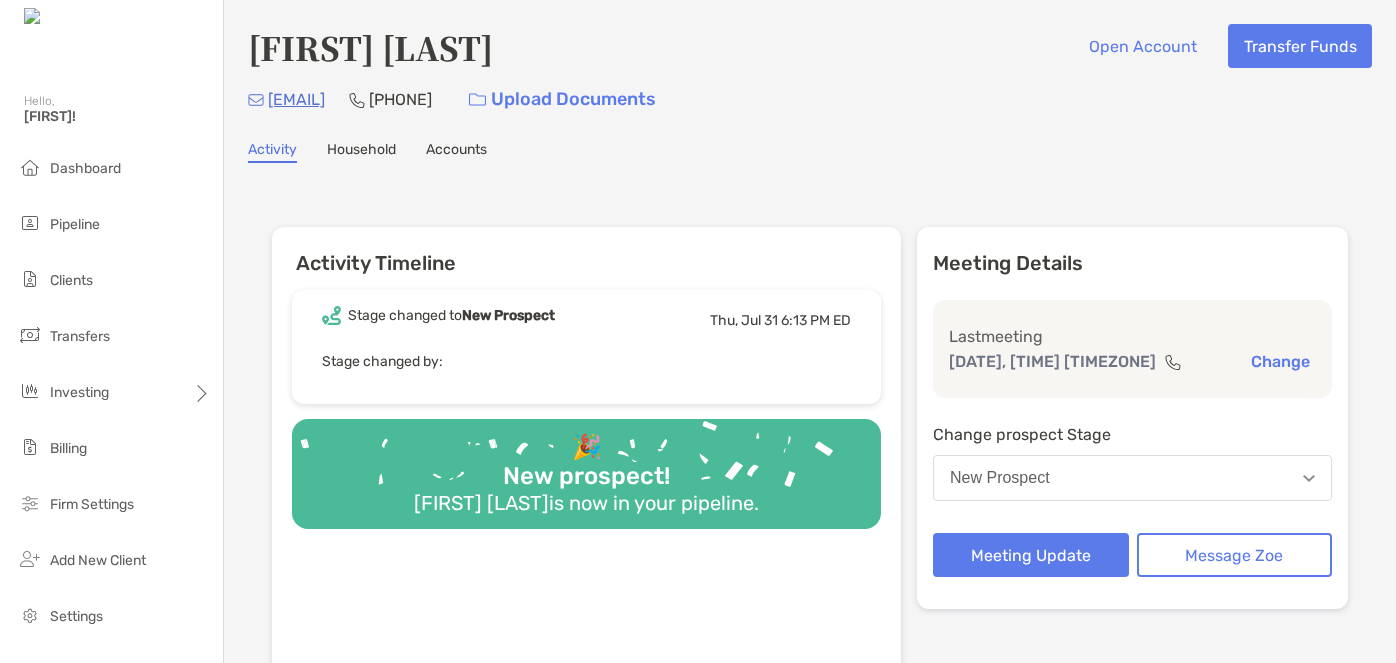 scroll, scrollTop: 0, scrollLeft: 0, axis: both 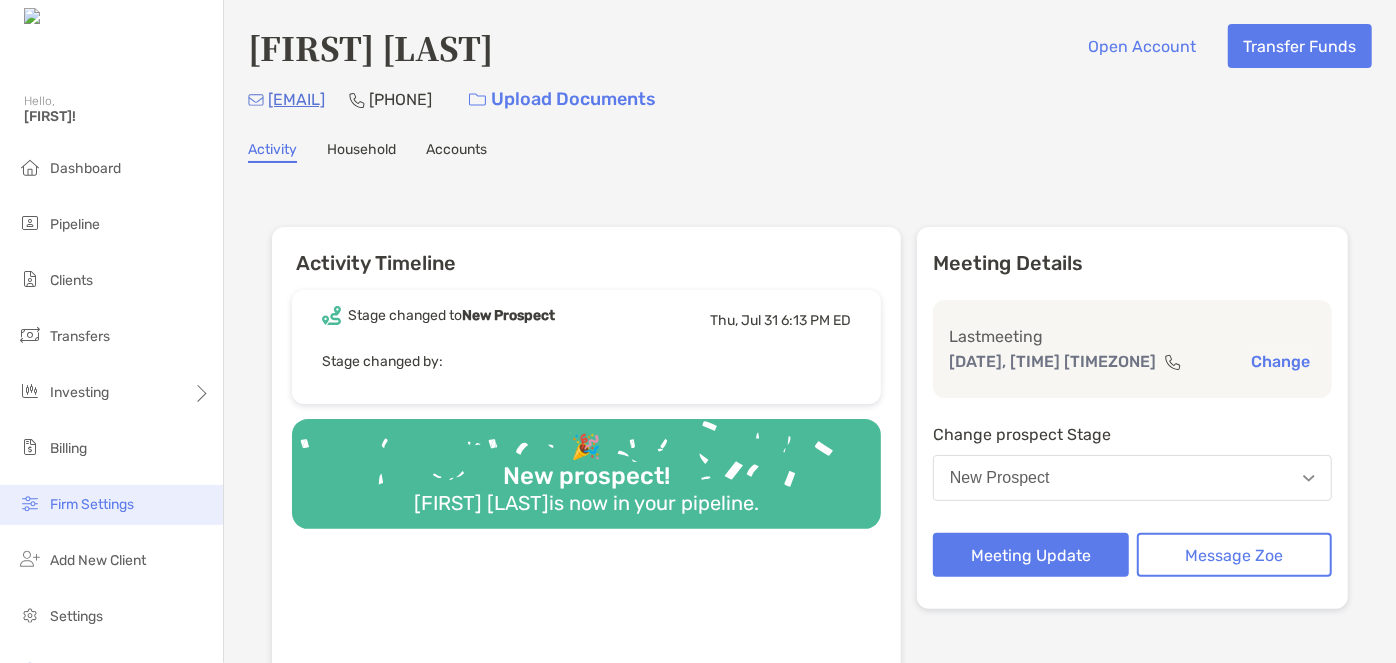 click on "Firm Settings" at bounding box center (111, 505) 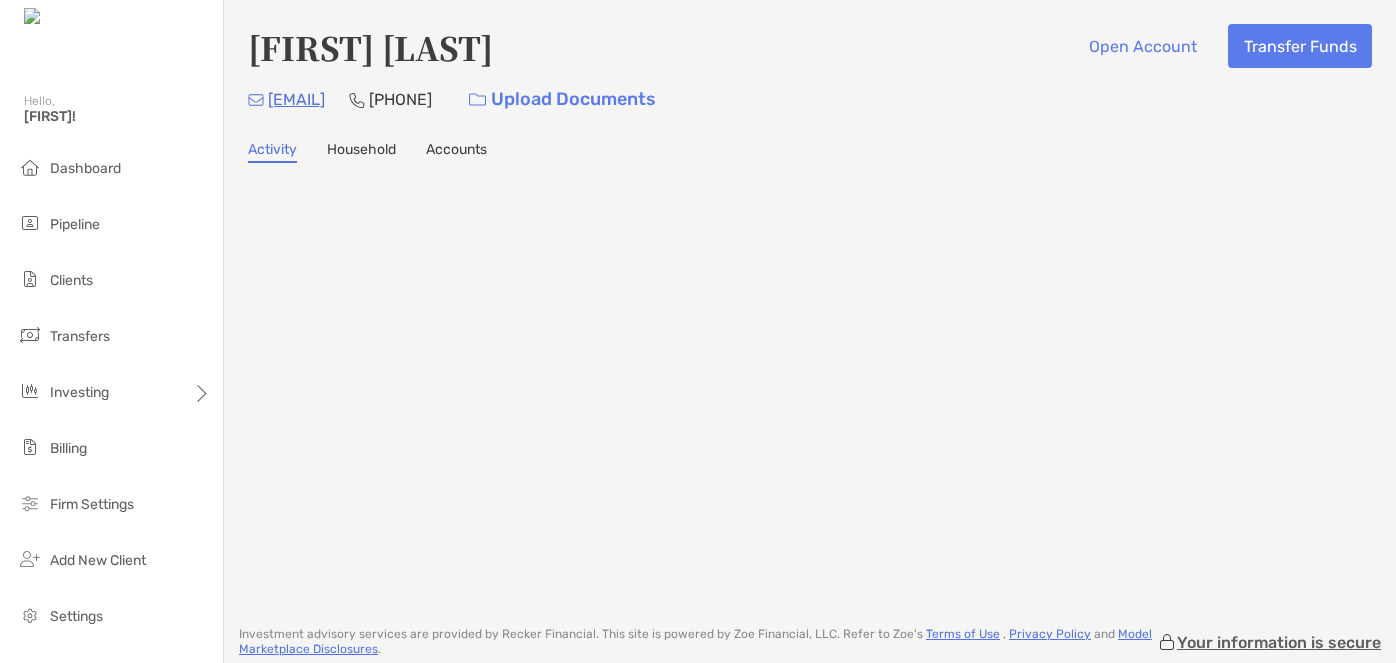 scroll, scrollTop: 0, scrollLeft: 0, axis: both 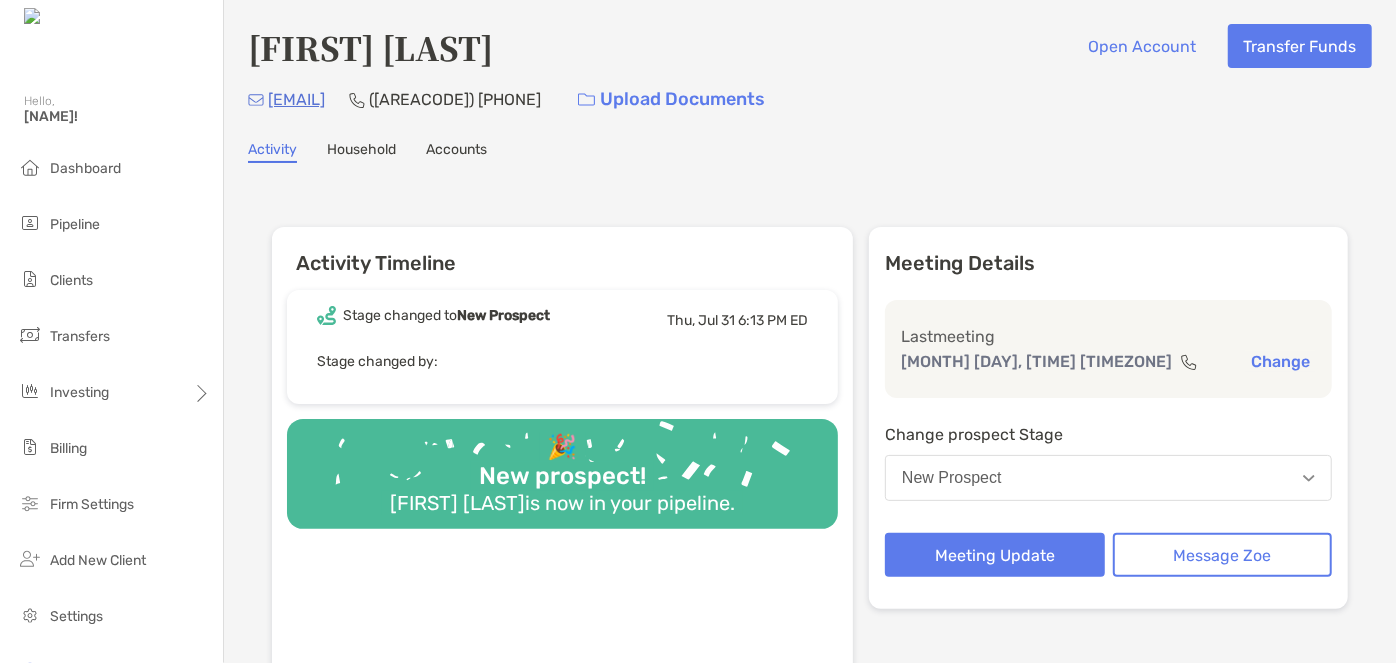 click on "New Prospect" at bounding box center (952, 478) 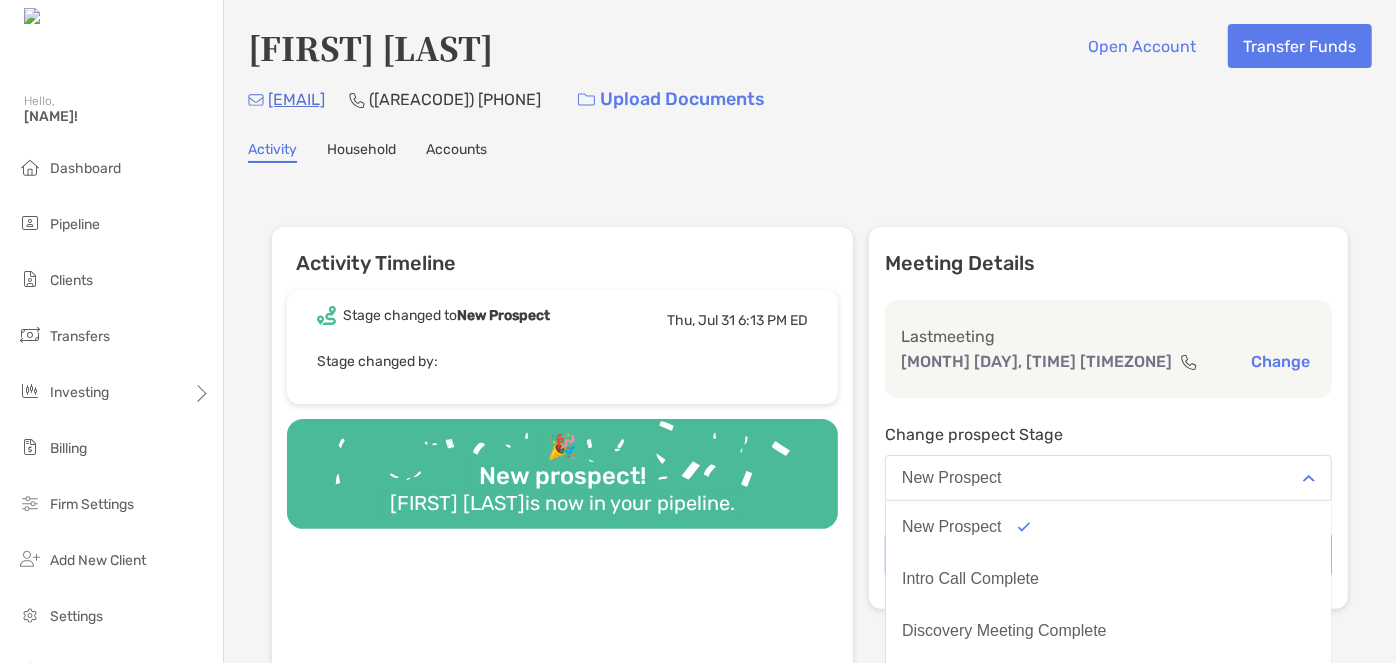 click on "New Prospect" at bounding box center [952, 478] 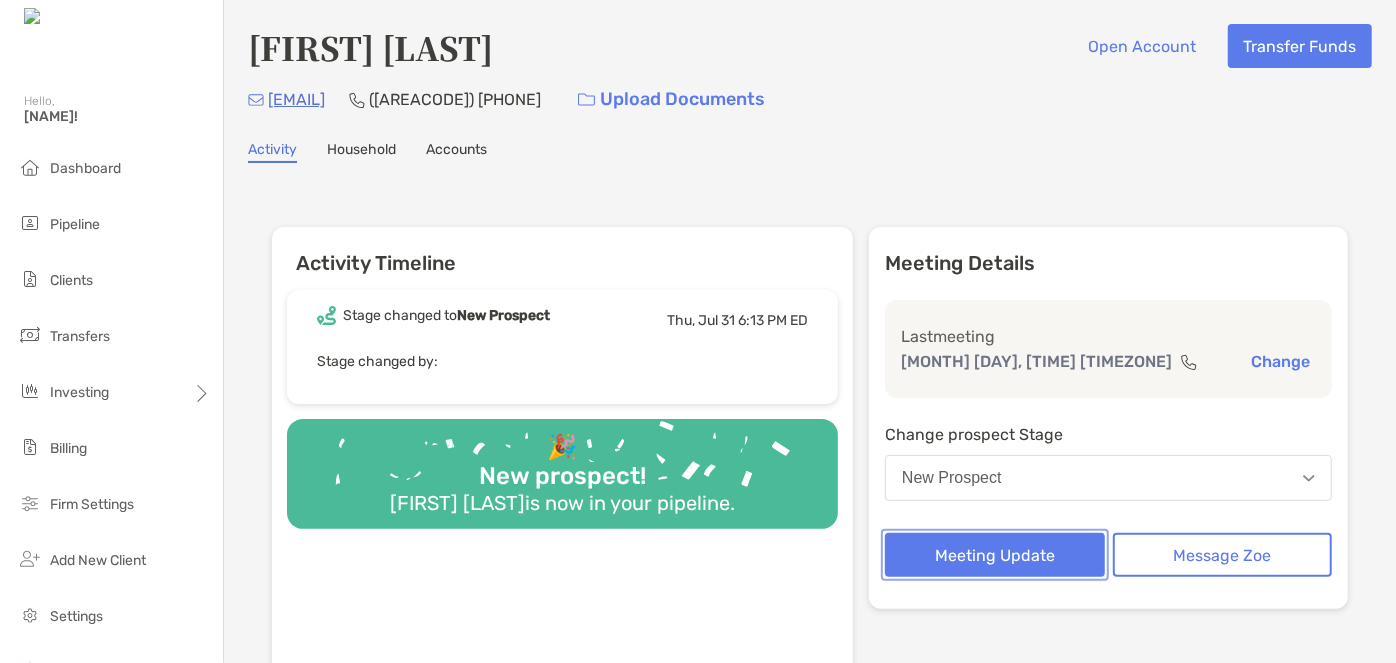 click on "Meeting Update" at bounding box center [995, 555] 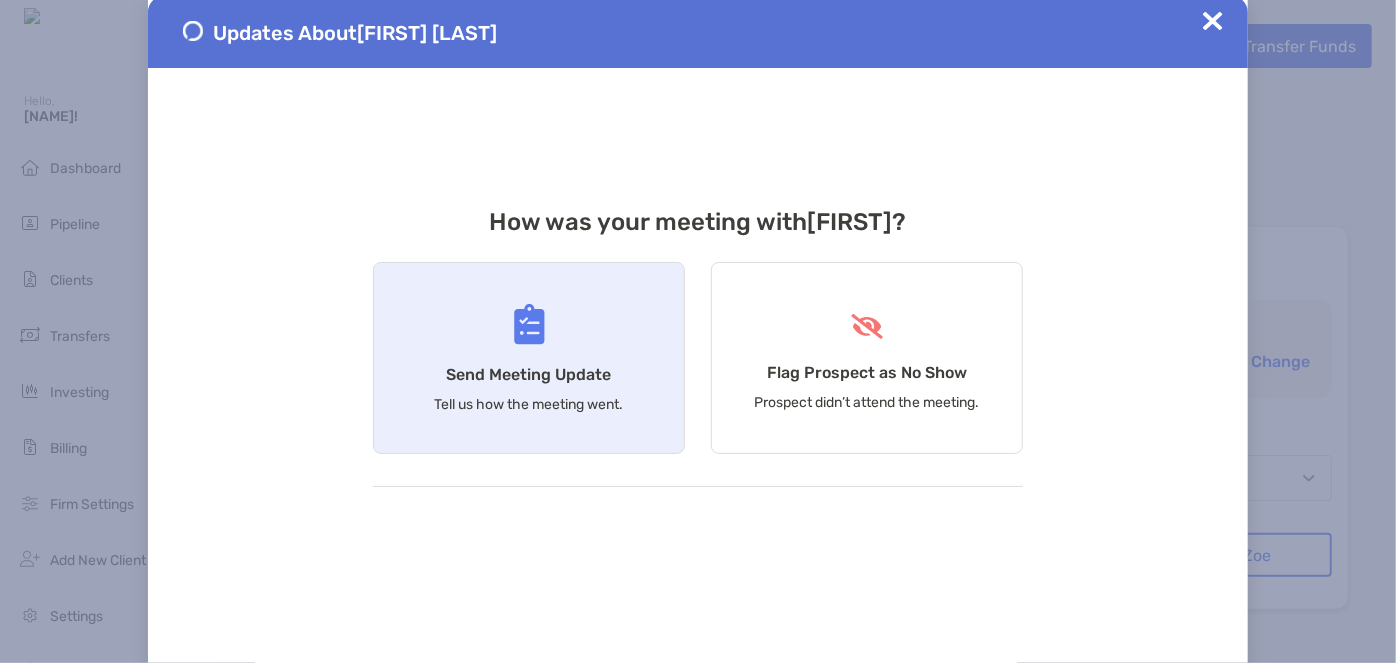 click on "Send Meeting Update" at bounding box center (529, 374) 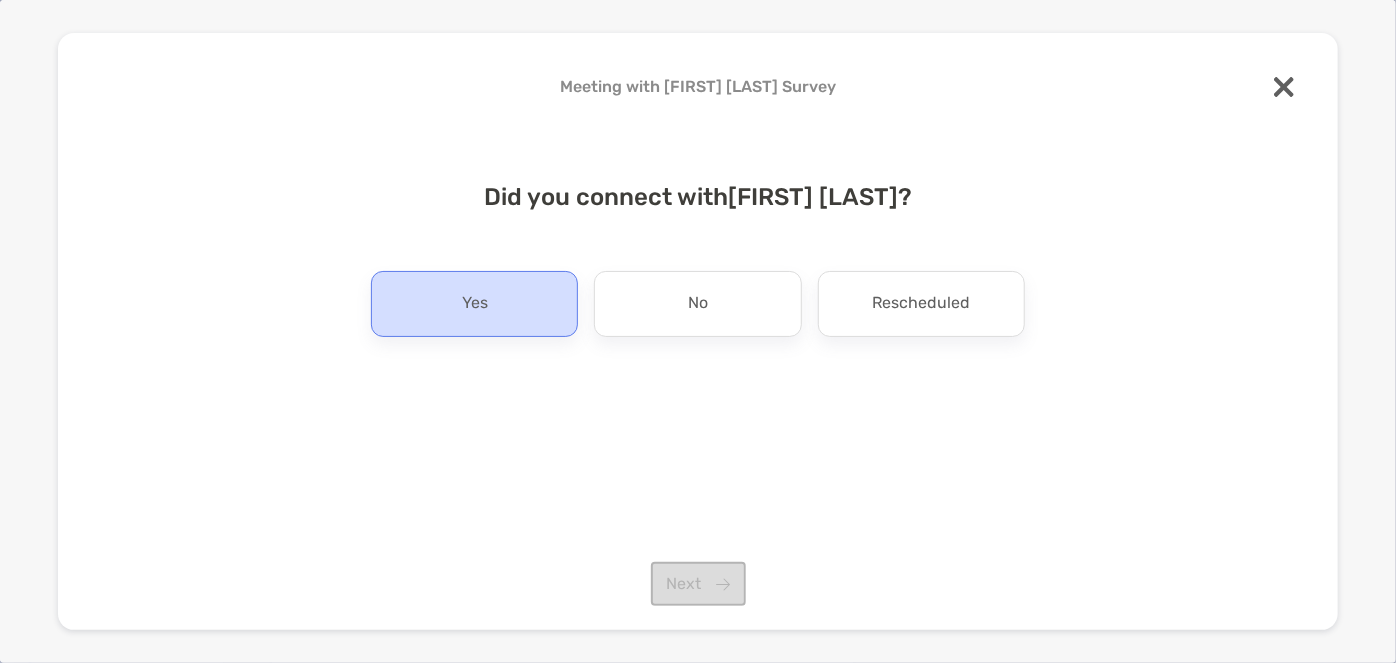 click on "Yes" at bounding box center [474, 304] 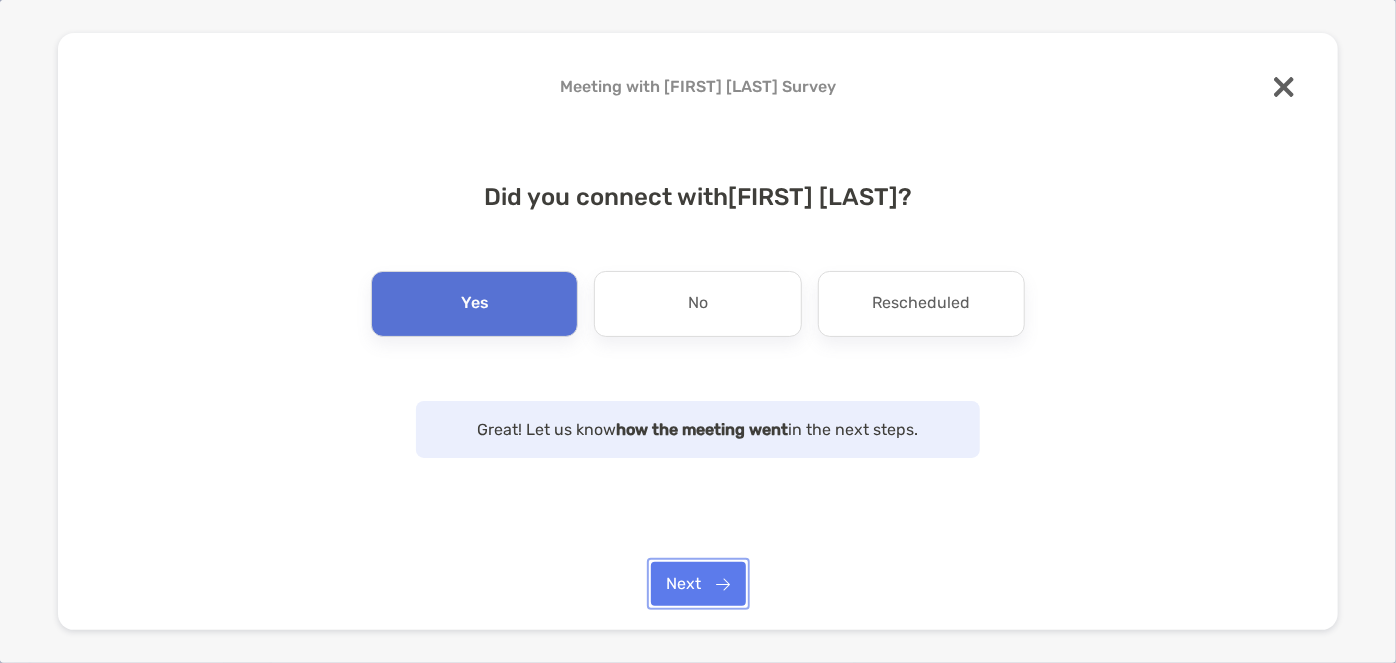 click on "Next" at bounding box center (698, 584) 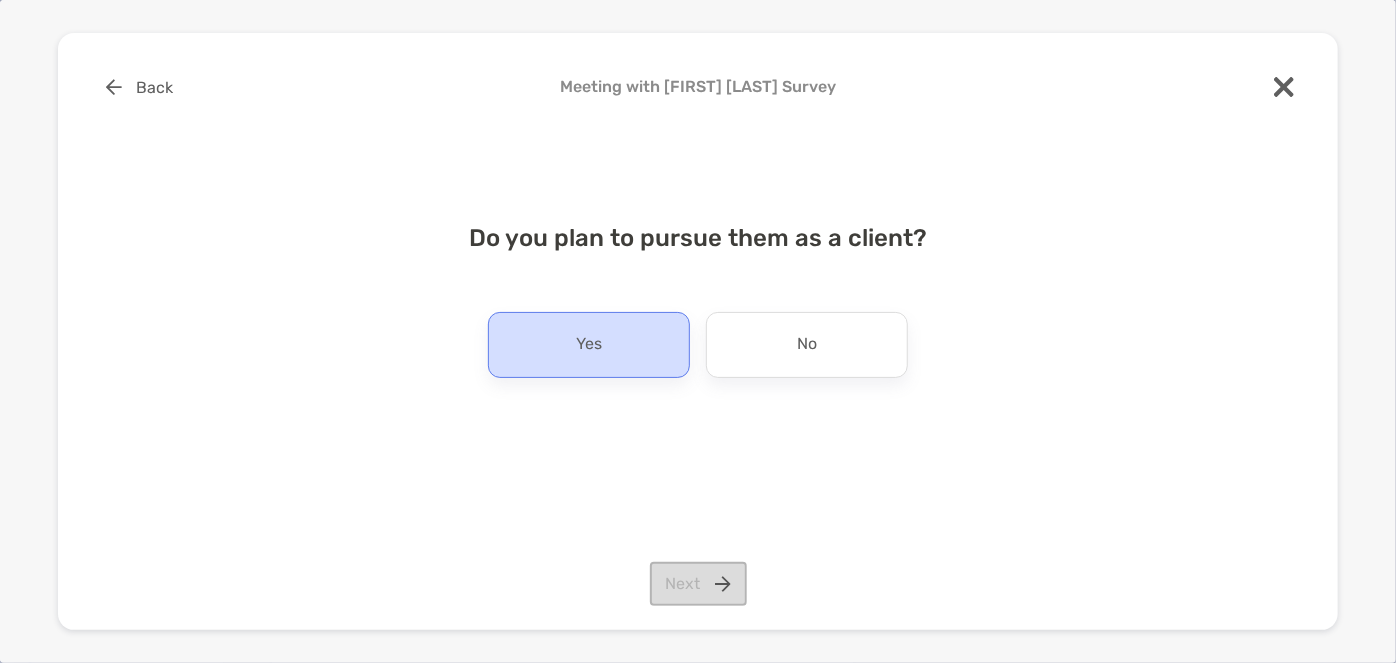 click on "Yes" at bounding box center (589, 345) 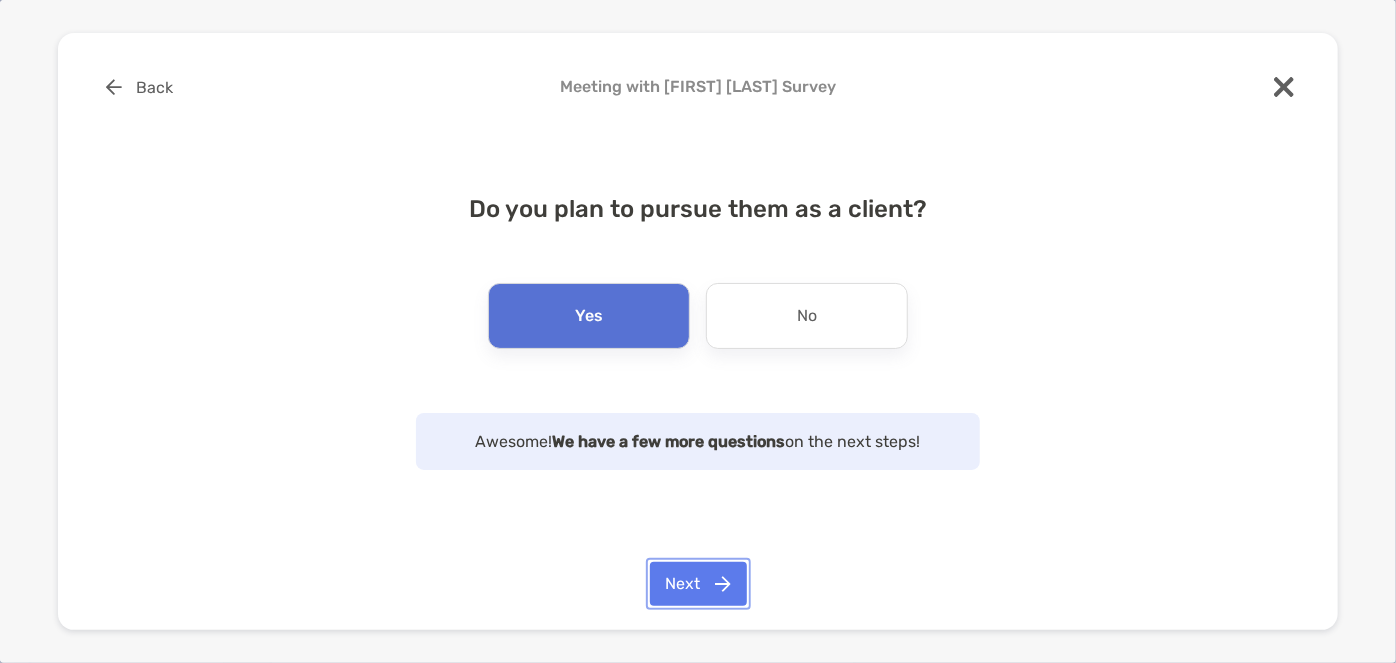 click on "Next" at bounding box center (698, 584) 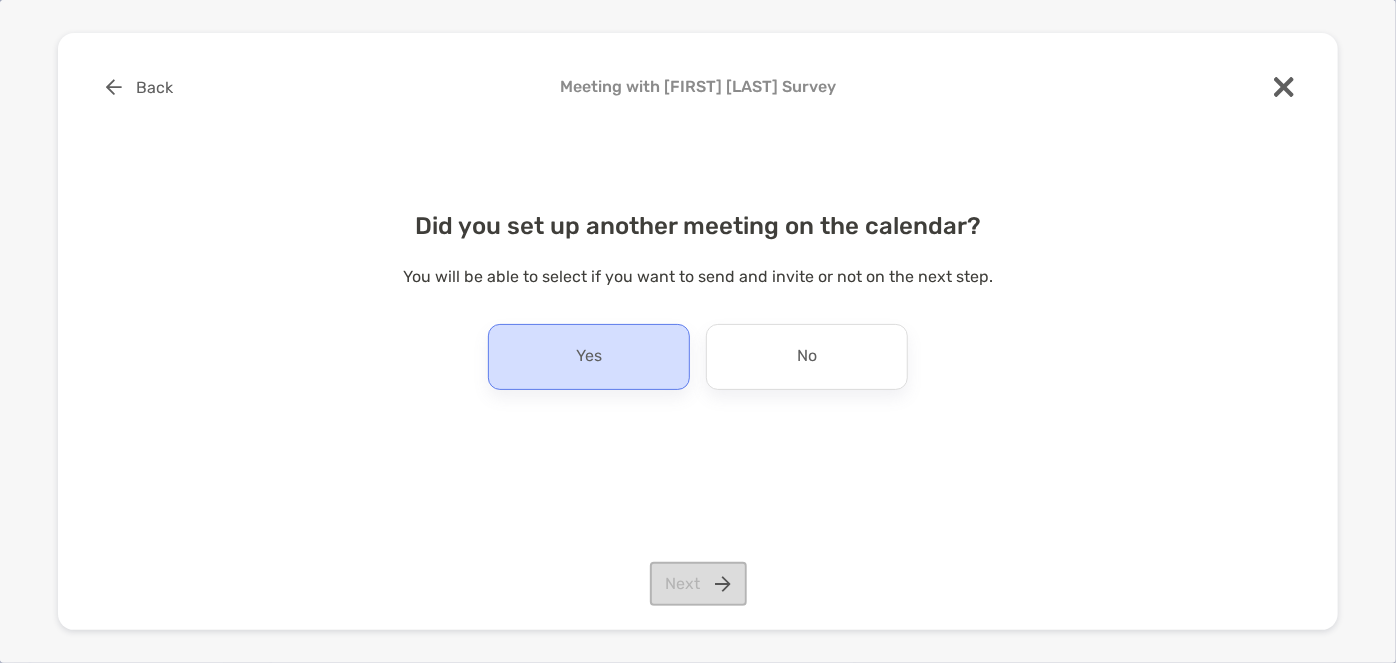 click on "Yes" at bounding box center [589, 357] 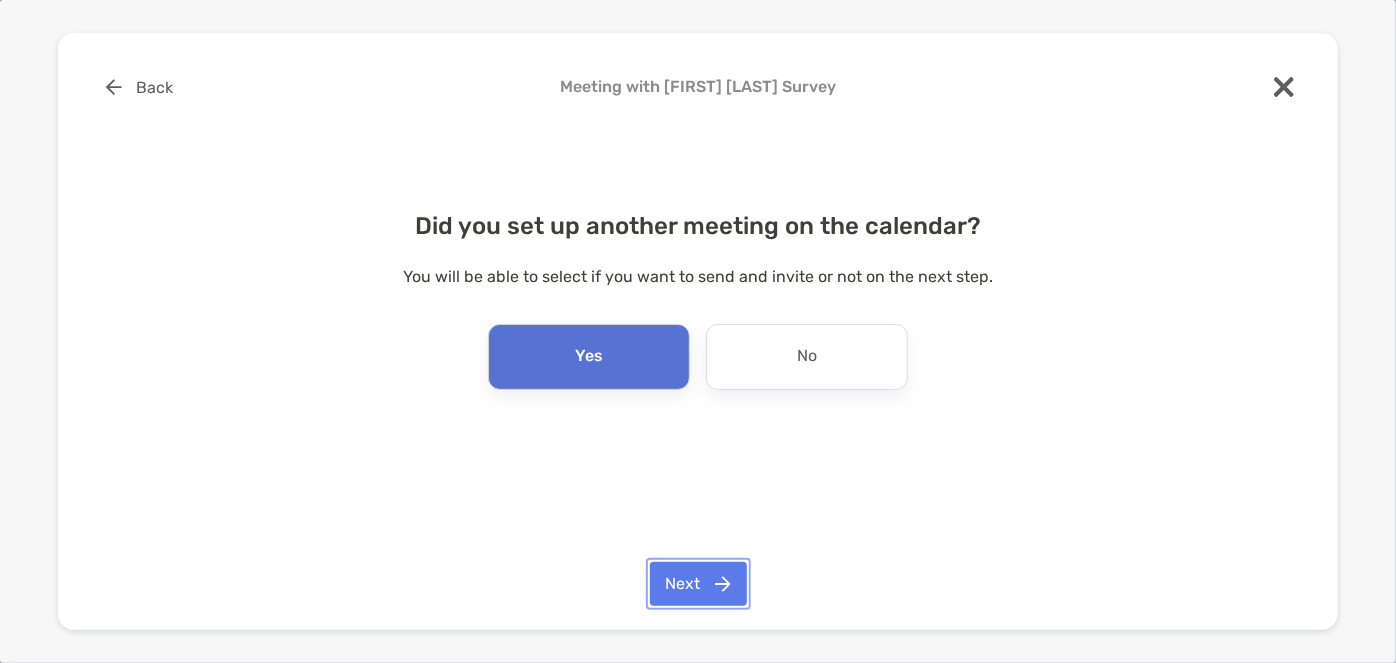 click on "Next" at bounding box center [698, 584] 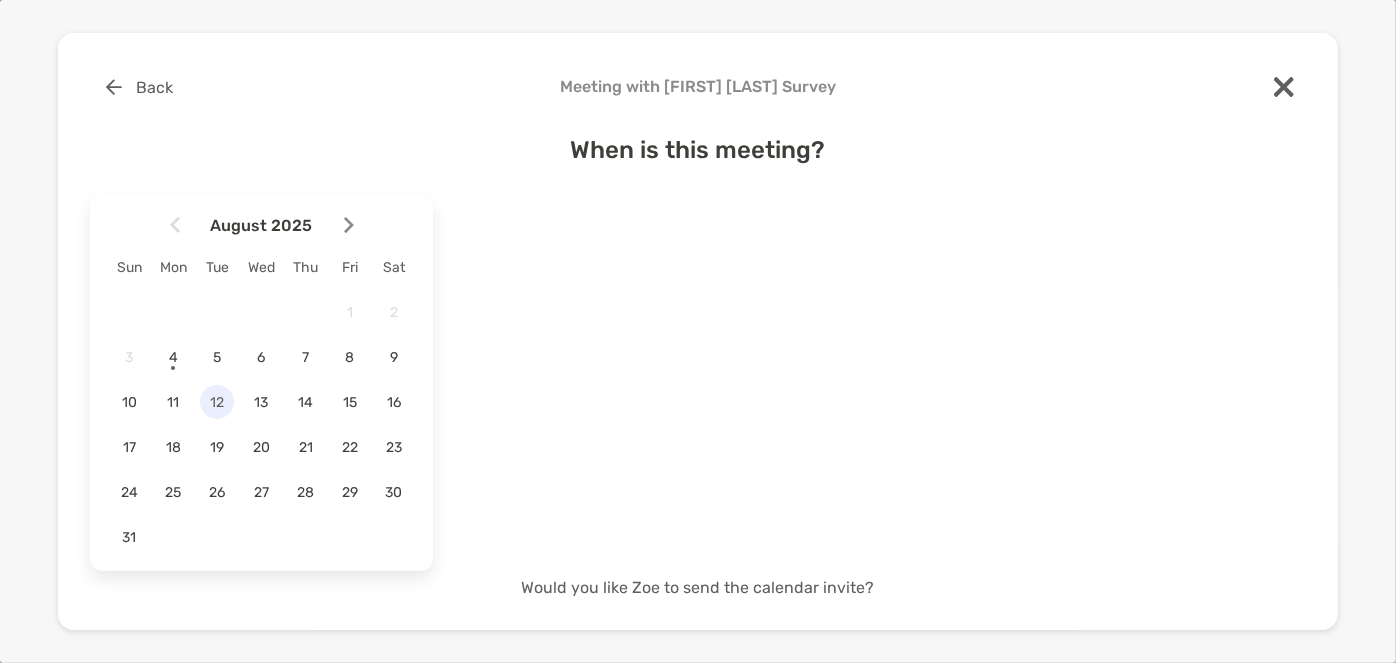 click on "12" at bounding box center (217, 402) 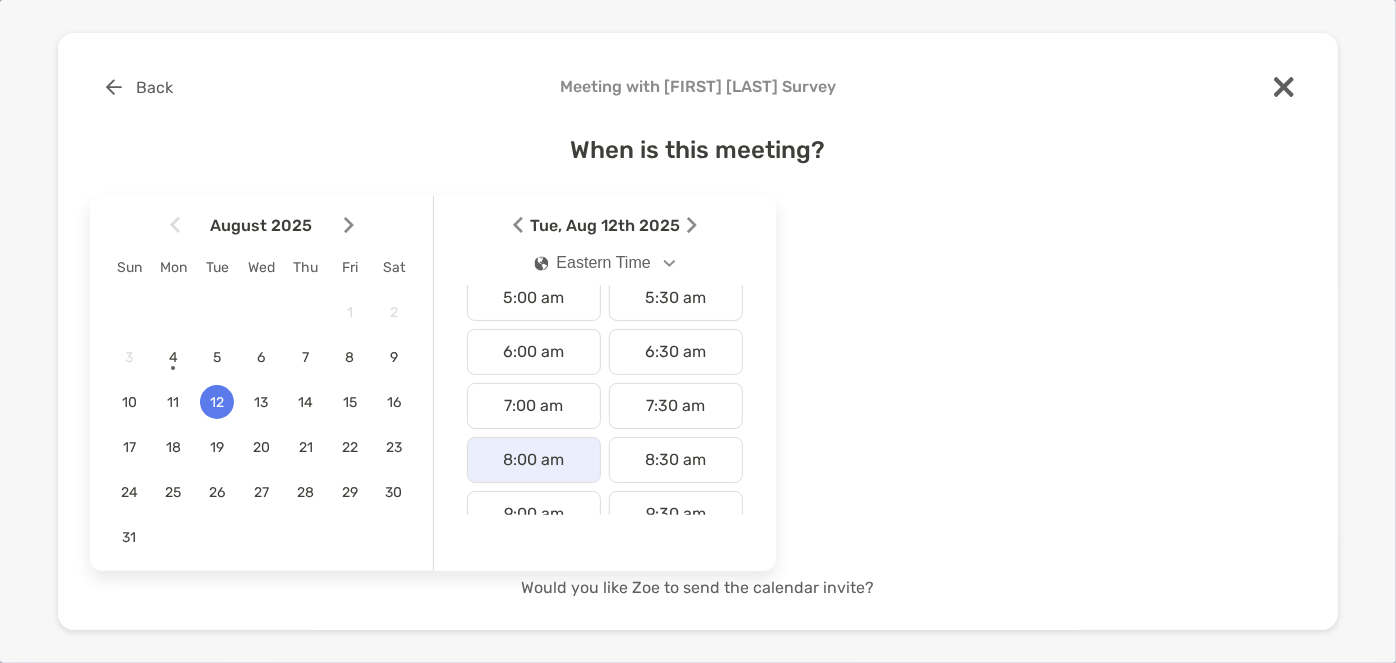 scroll, scrollTop: 279, scrollLeft: 0, axis: vertical 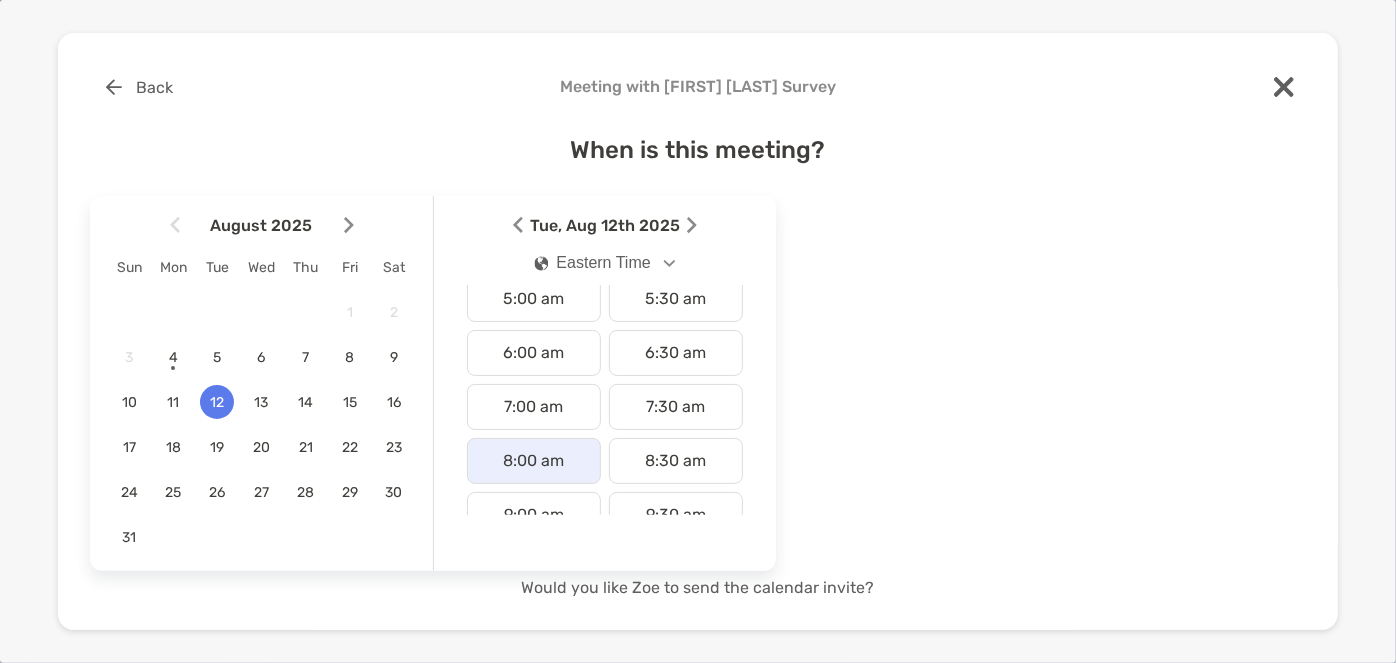click on "8:00 am" at bounding box center [534, 461] 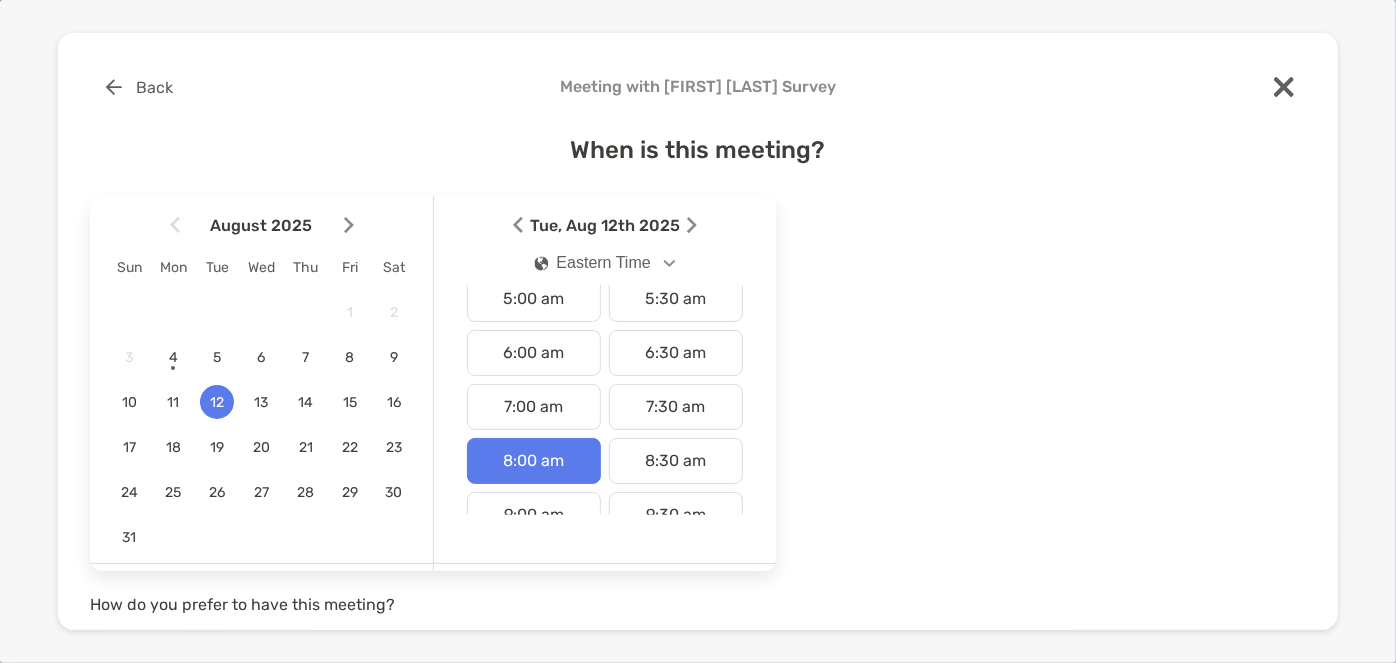 scroll, scrollTop: 354, scrollLeft: 0, axis: vertical 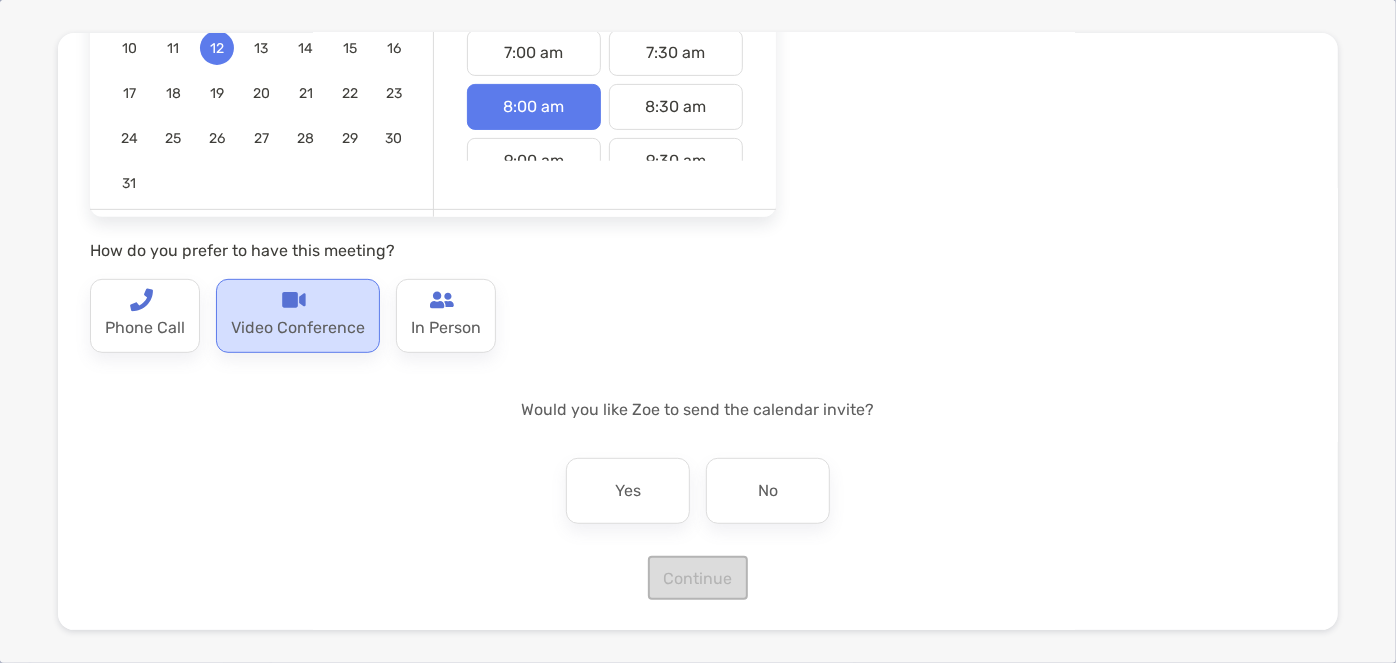 click on "Video Conference" at bounding box center [298, 328] 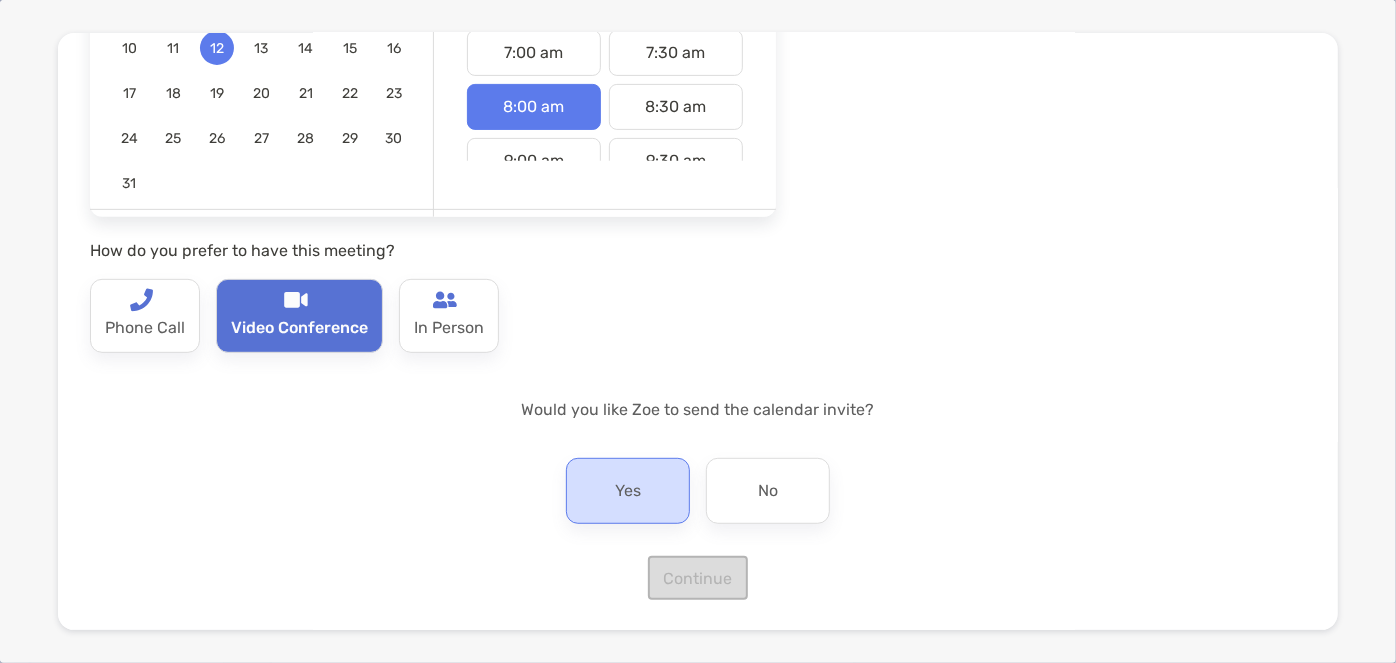 click on "Yes" at bounding box center (628, 491) 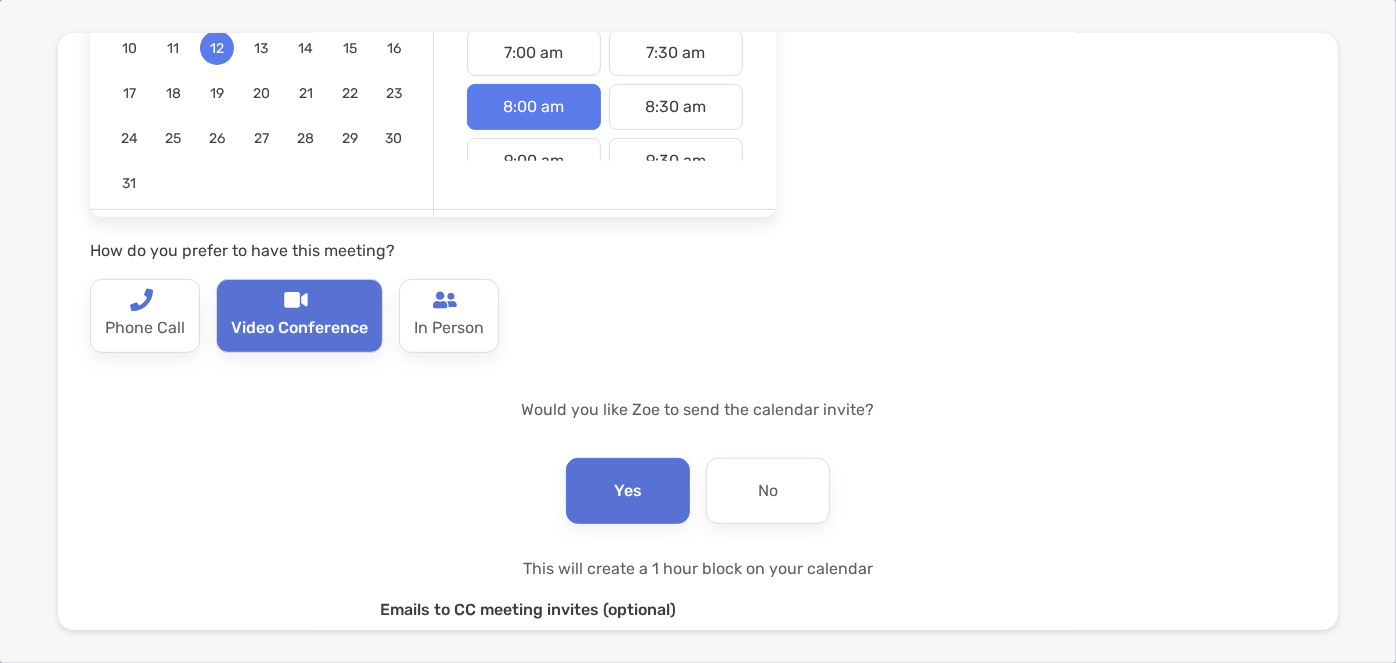 scroll, scrollTop: 570, scrollLeft: 0, axis: vertical 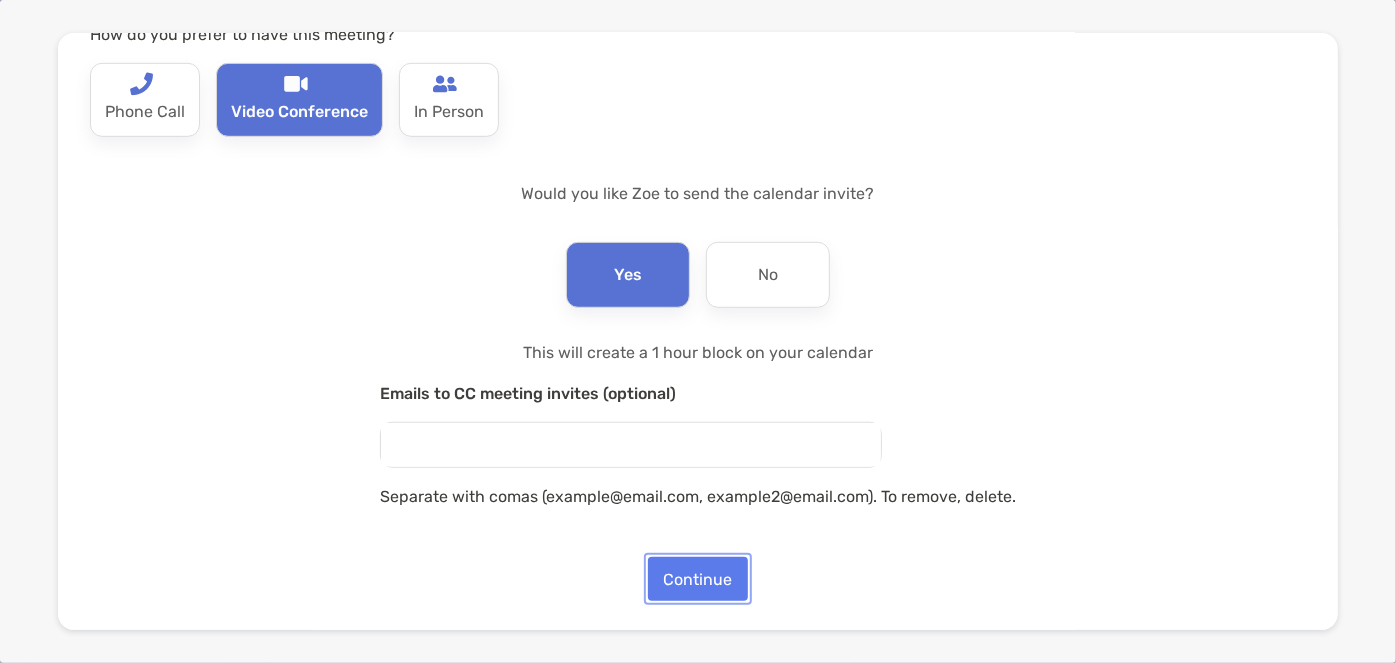 click on "Continue" at bounding box center [698, 579] 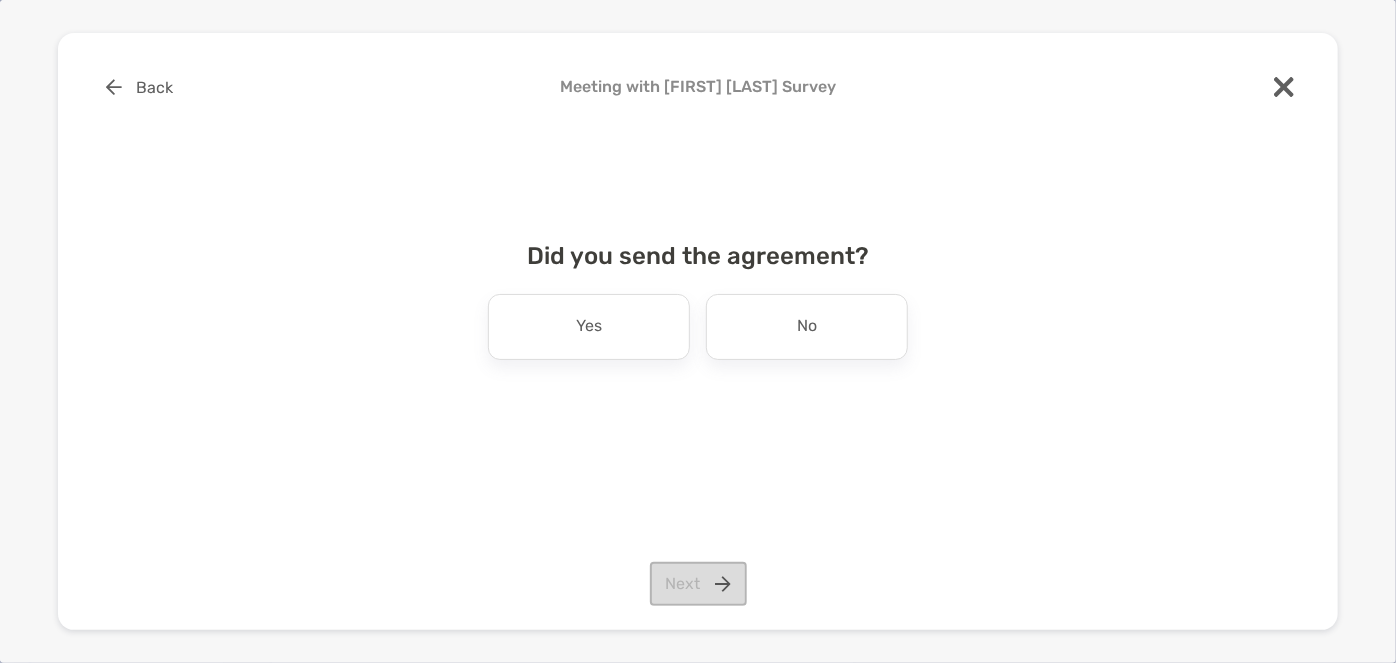 scroll, scrollTop: 0, scrollLeft: 0, axis: both 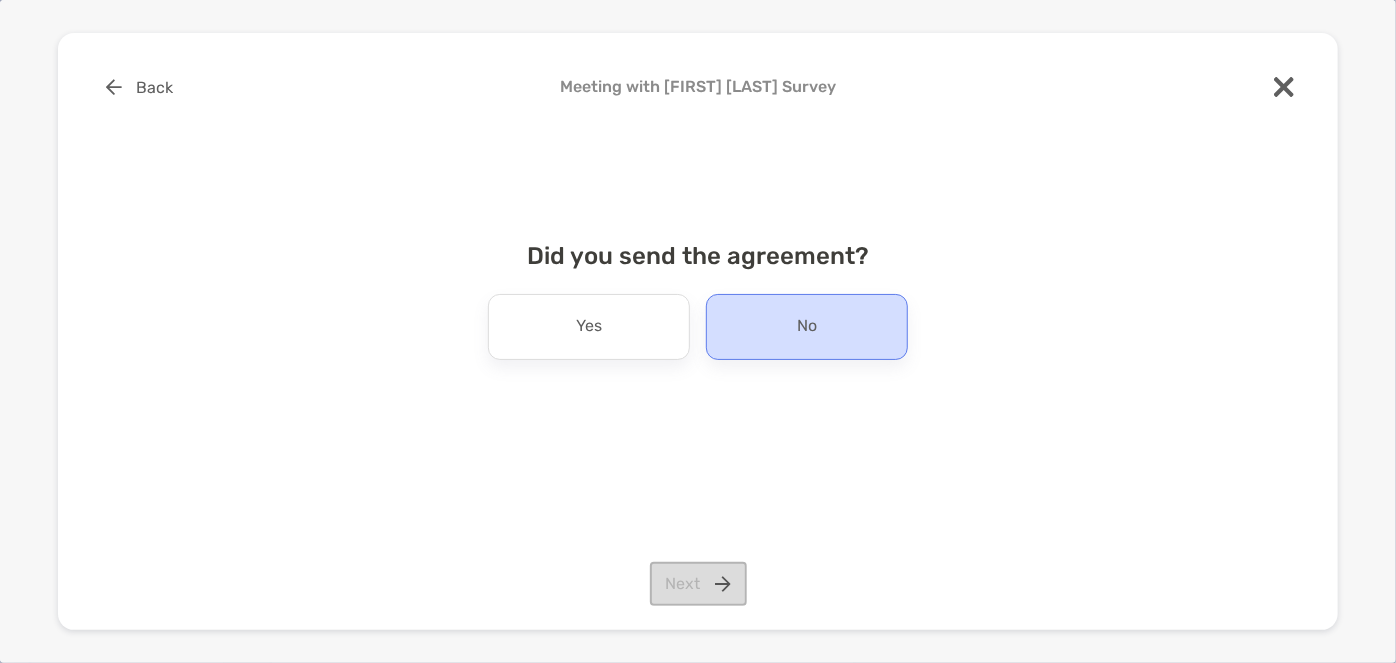 click on "No" at bounding box center (807, 327) 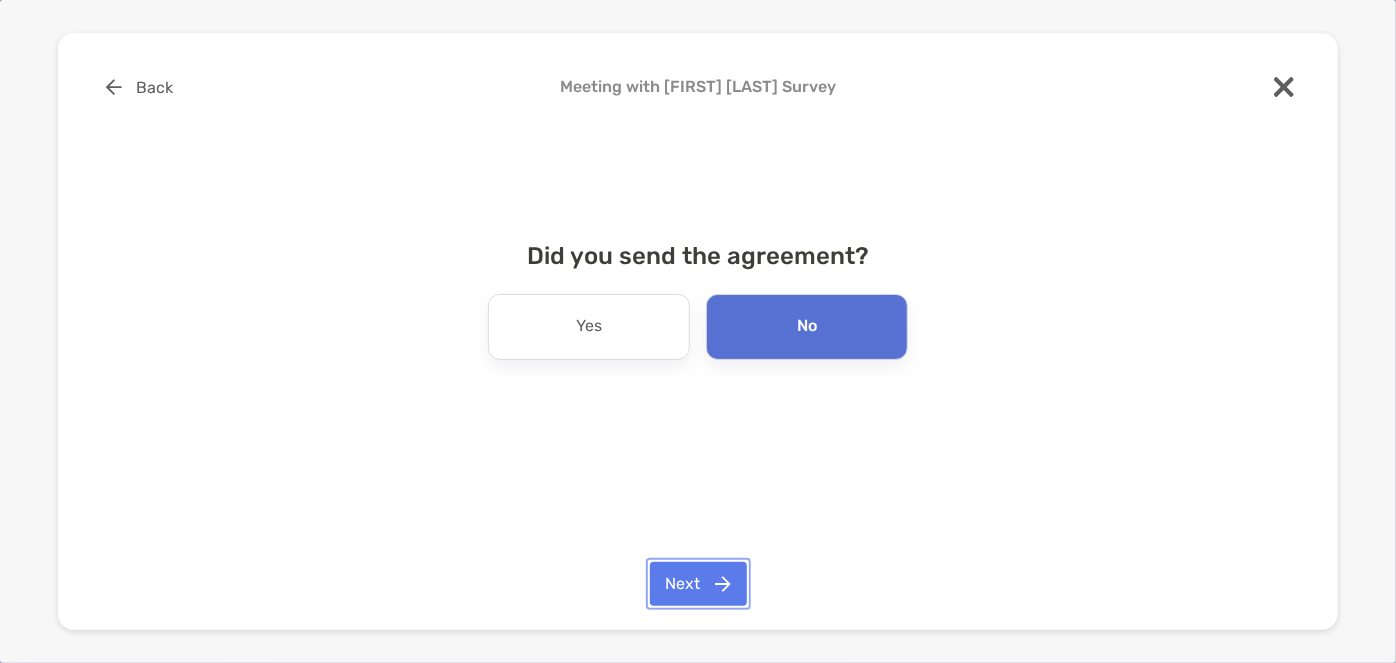 click on "Next" at bounding box center (698, 584) 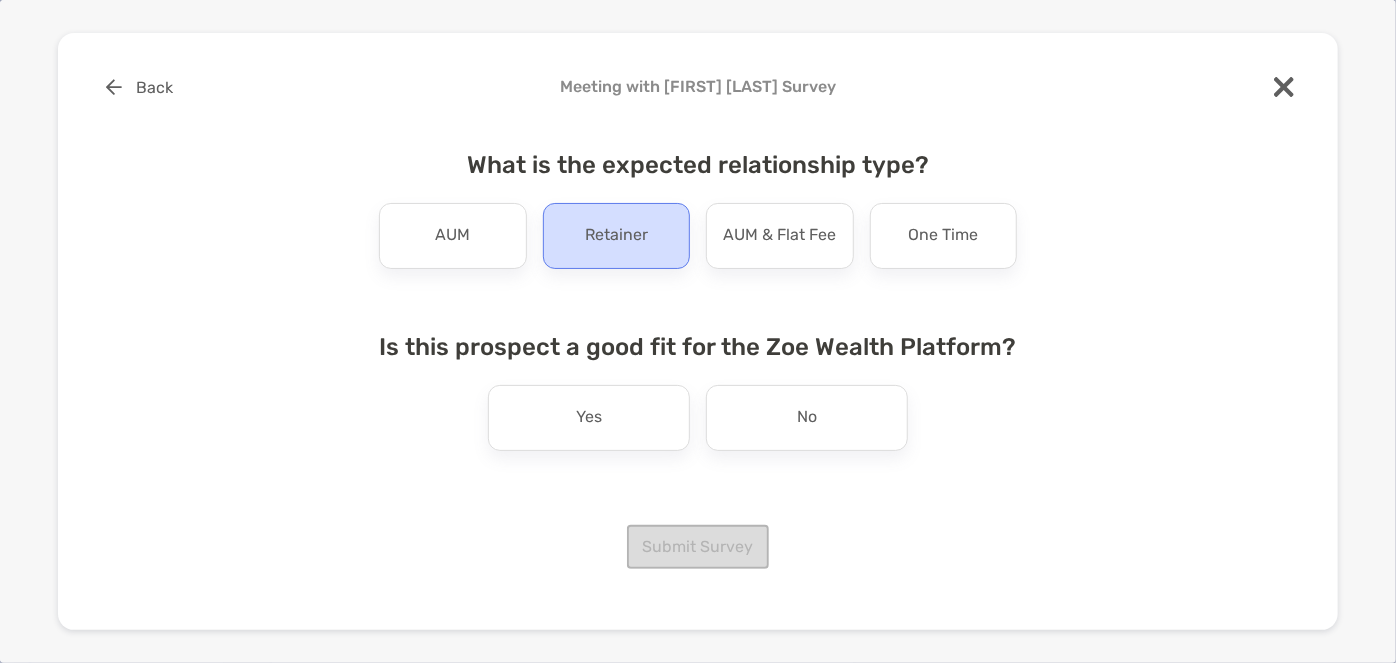 click on "Retainer" at bounding box center [617, 236] 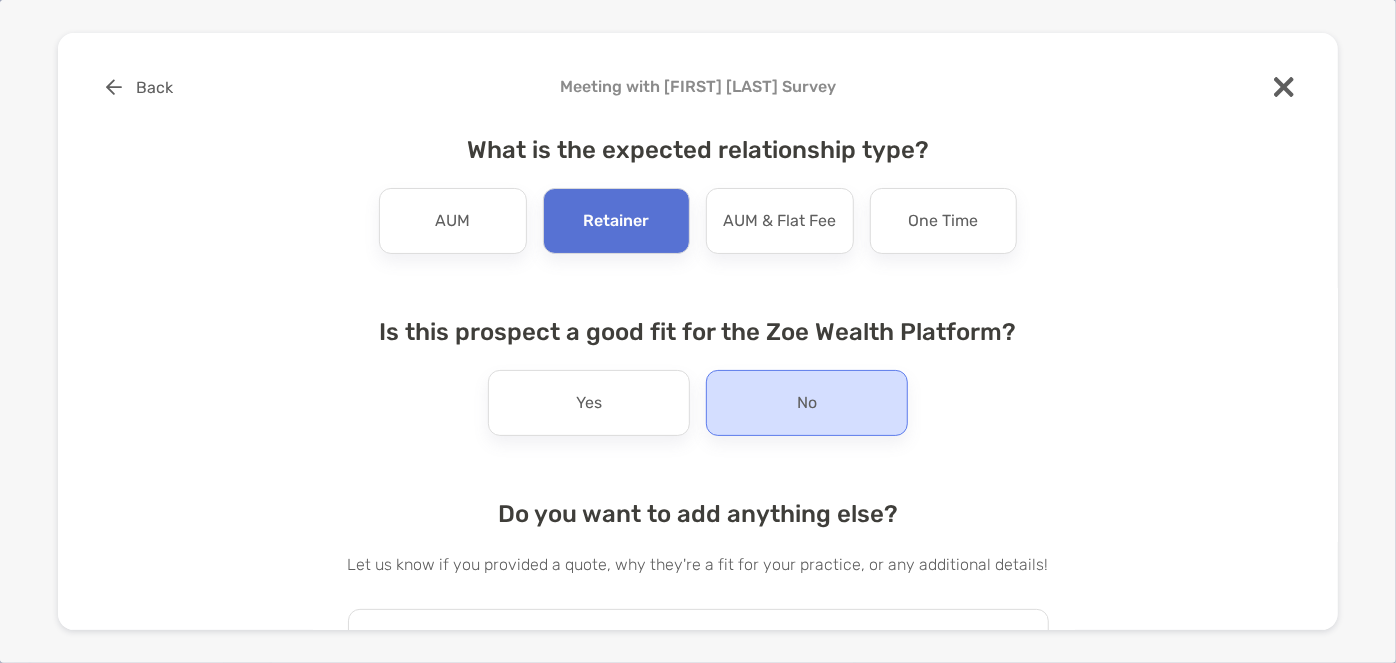click on "No" at bounding box center (807, 403) 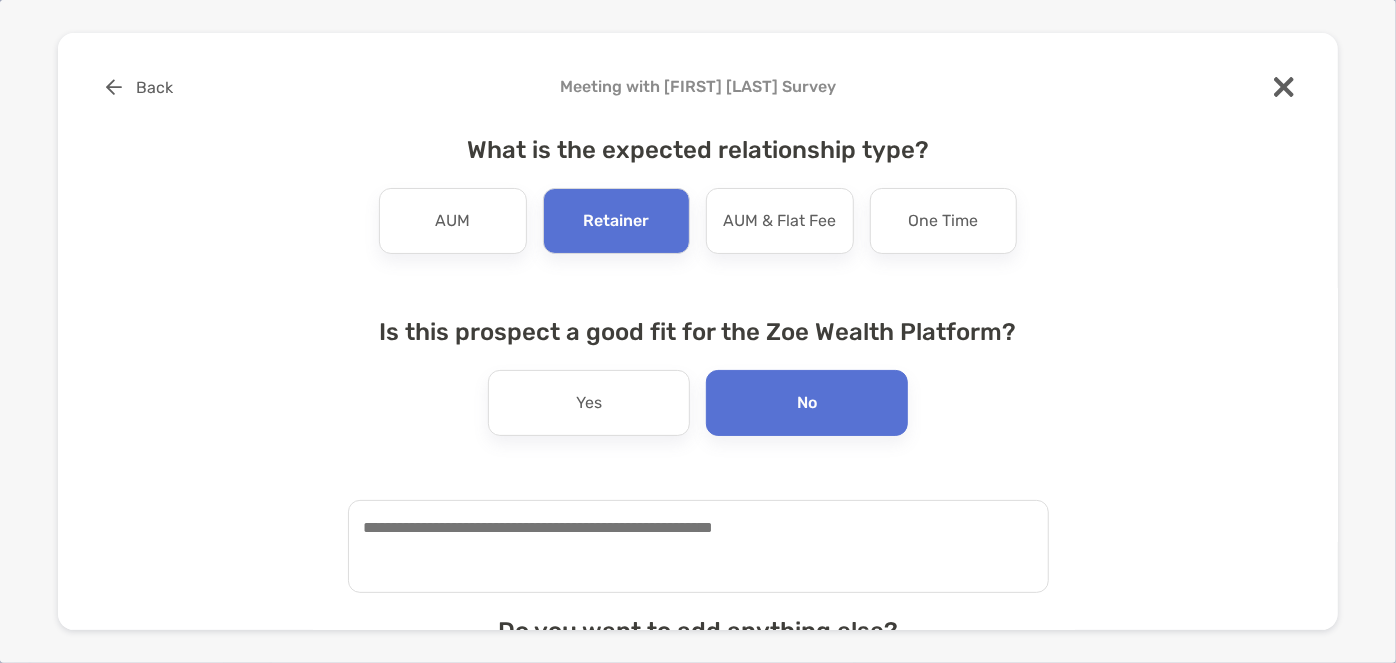 scroll, scrollTop: 221, scrollLeft: 0, axis: vertical 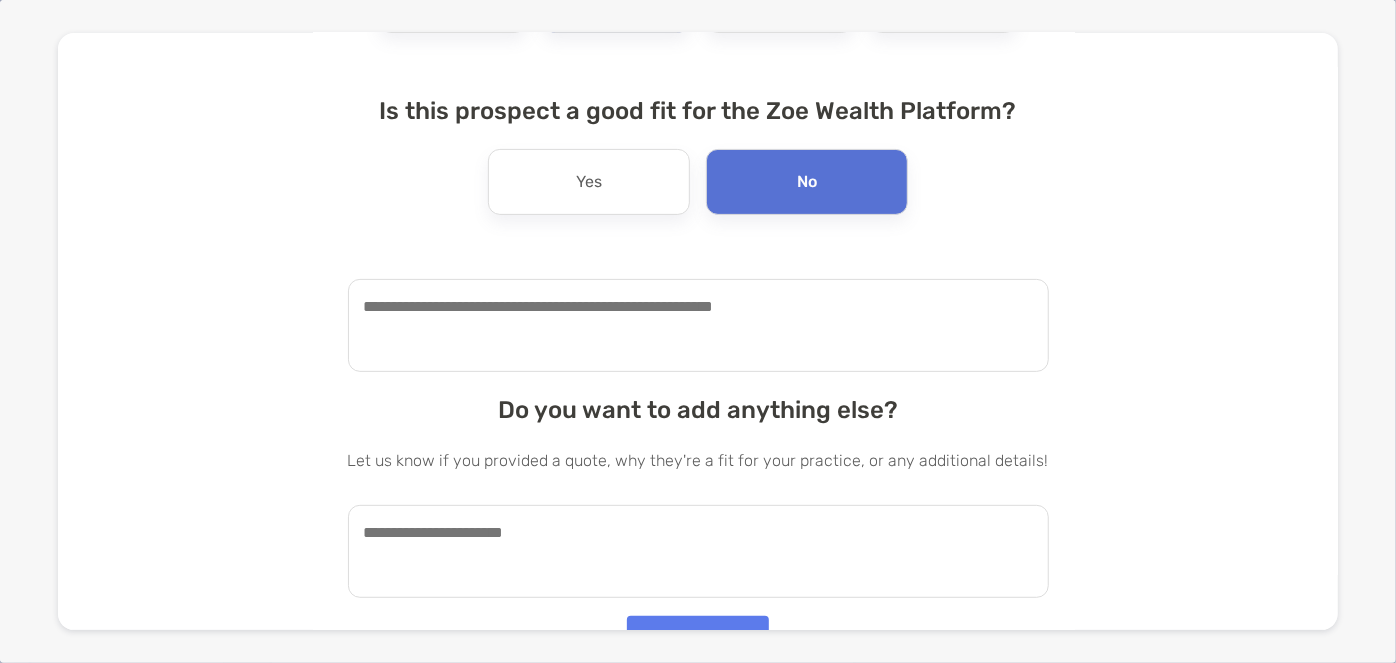 click at bounding box center (698, 325) 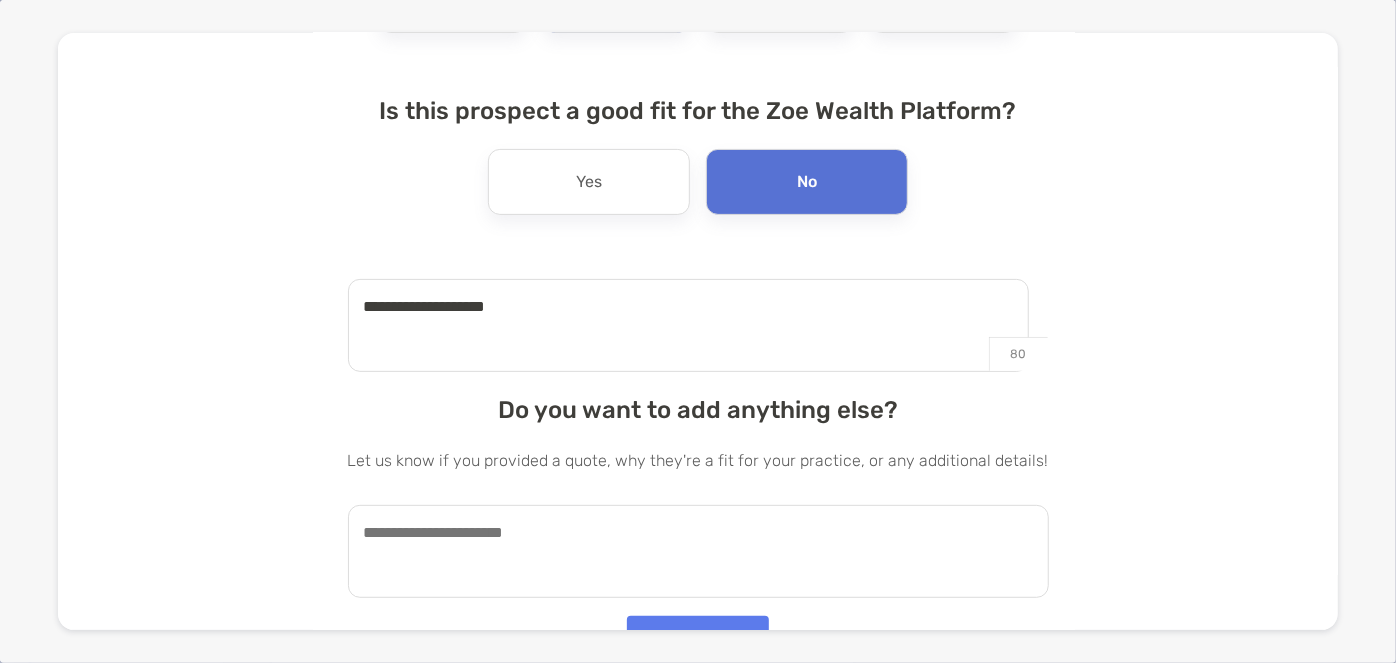type on "**********" 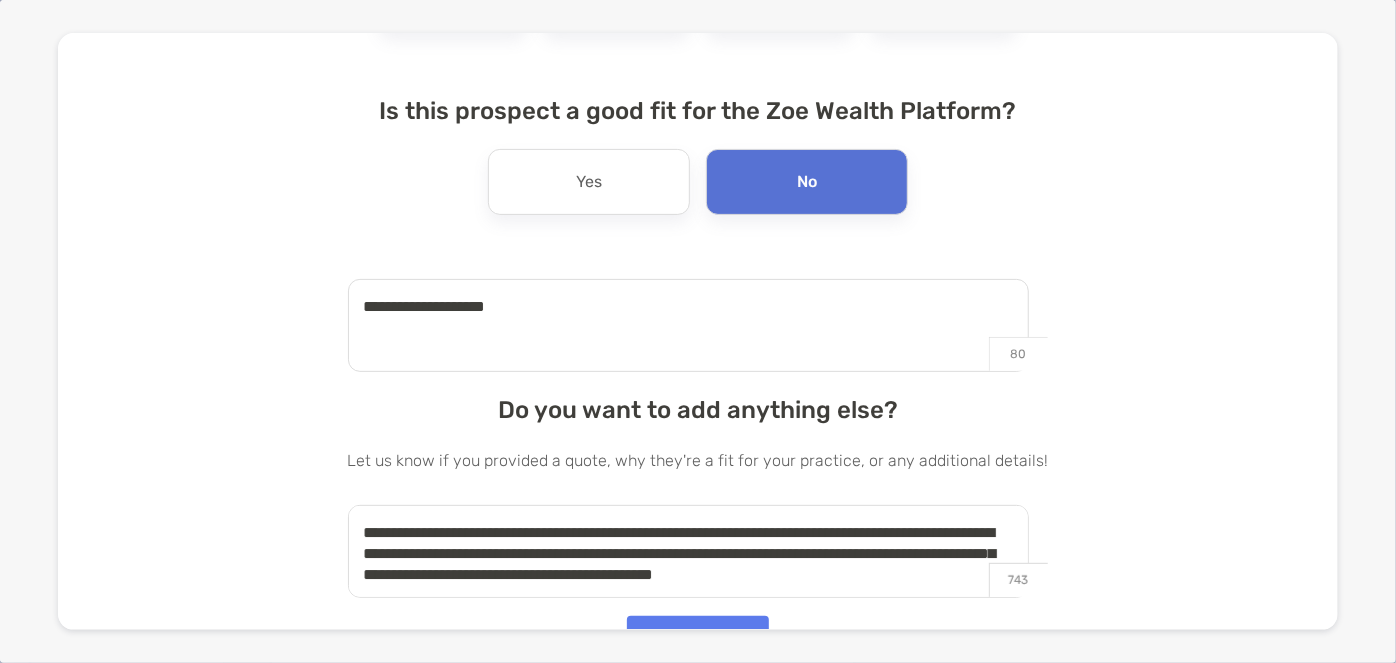 scroll, scrollTop: 7, scrollLeft: 0, axis: vertical 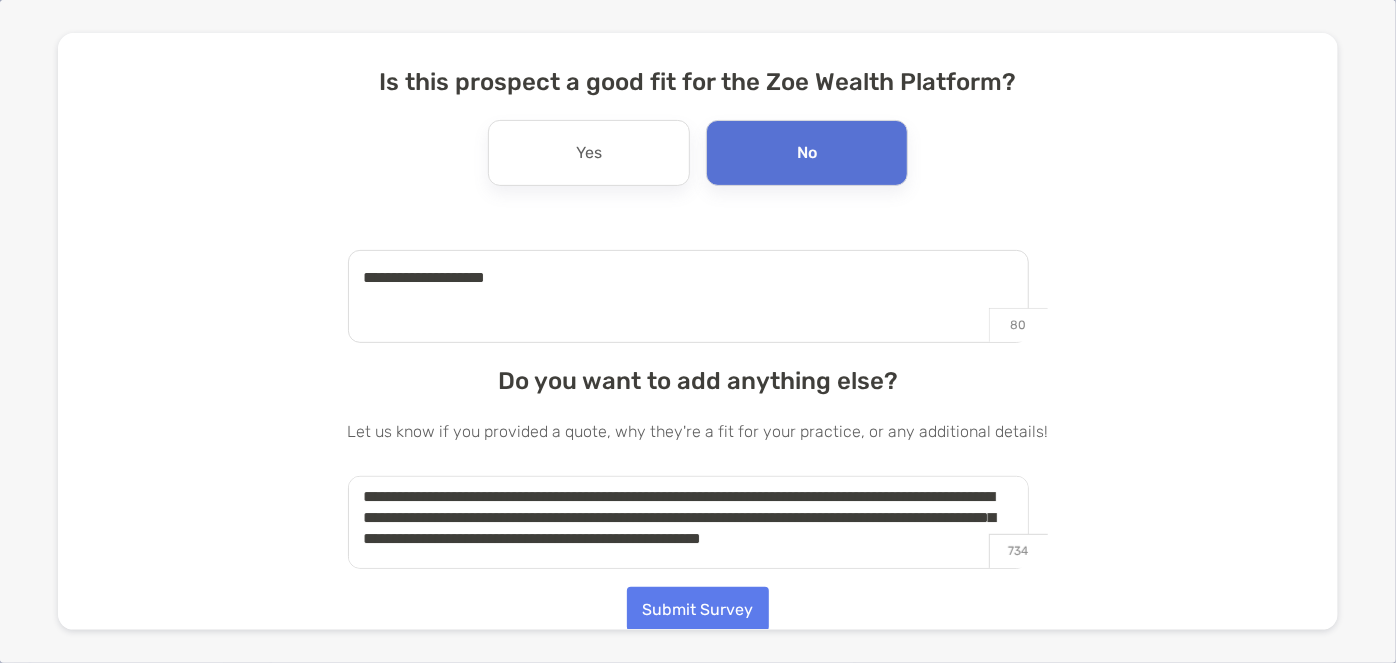 type on "**********" 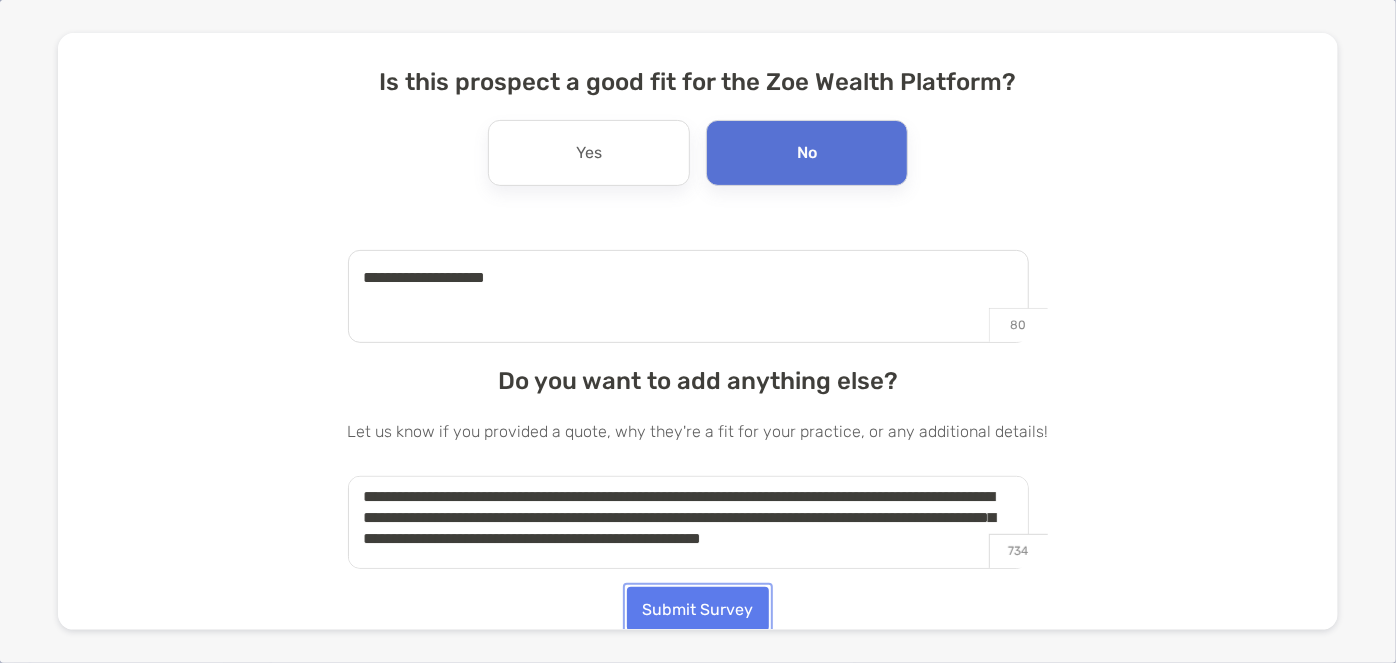 click on "Submit Survey" at bounding box center [698, 609] 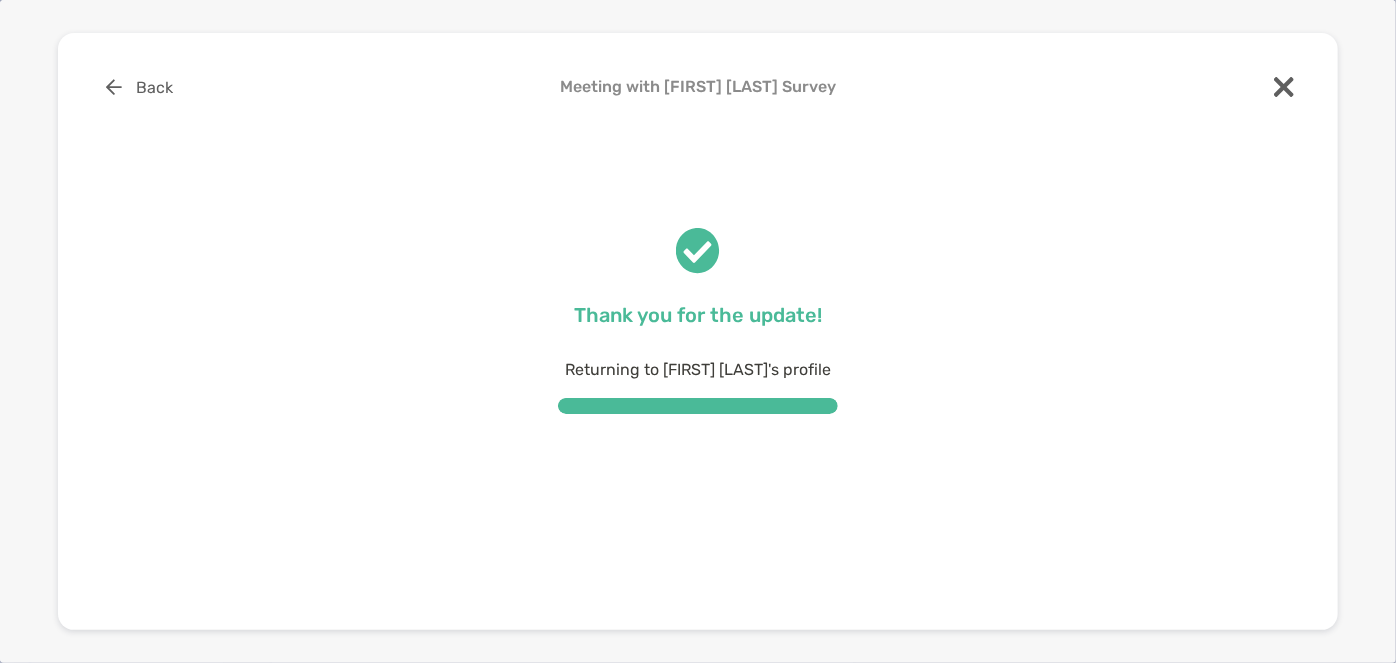 scroll, scrollTop: 0, scrollLeft: 0, axis: both 